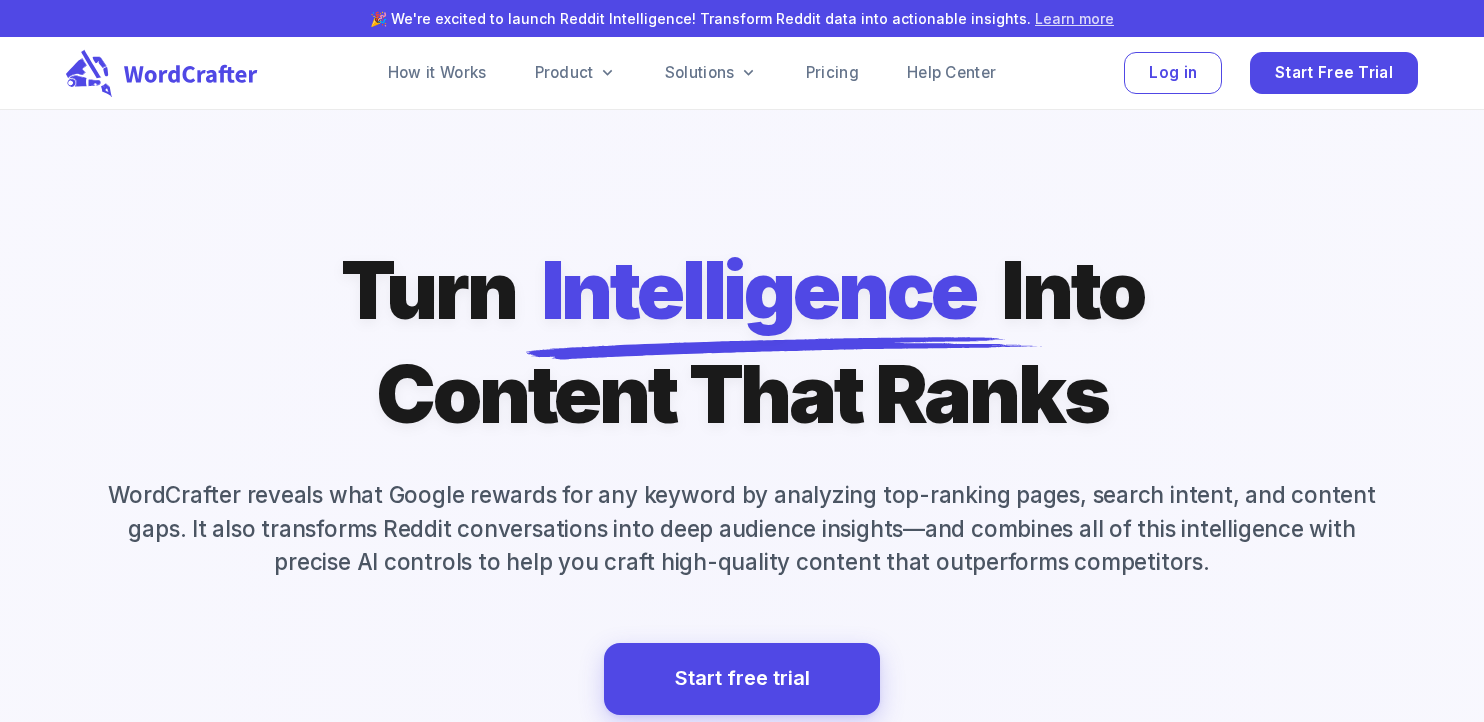 scroll, scrollTop: 0, scrollLeft: 0, axis: both 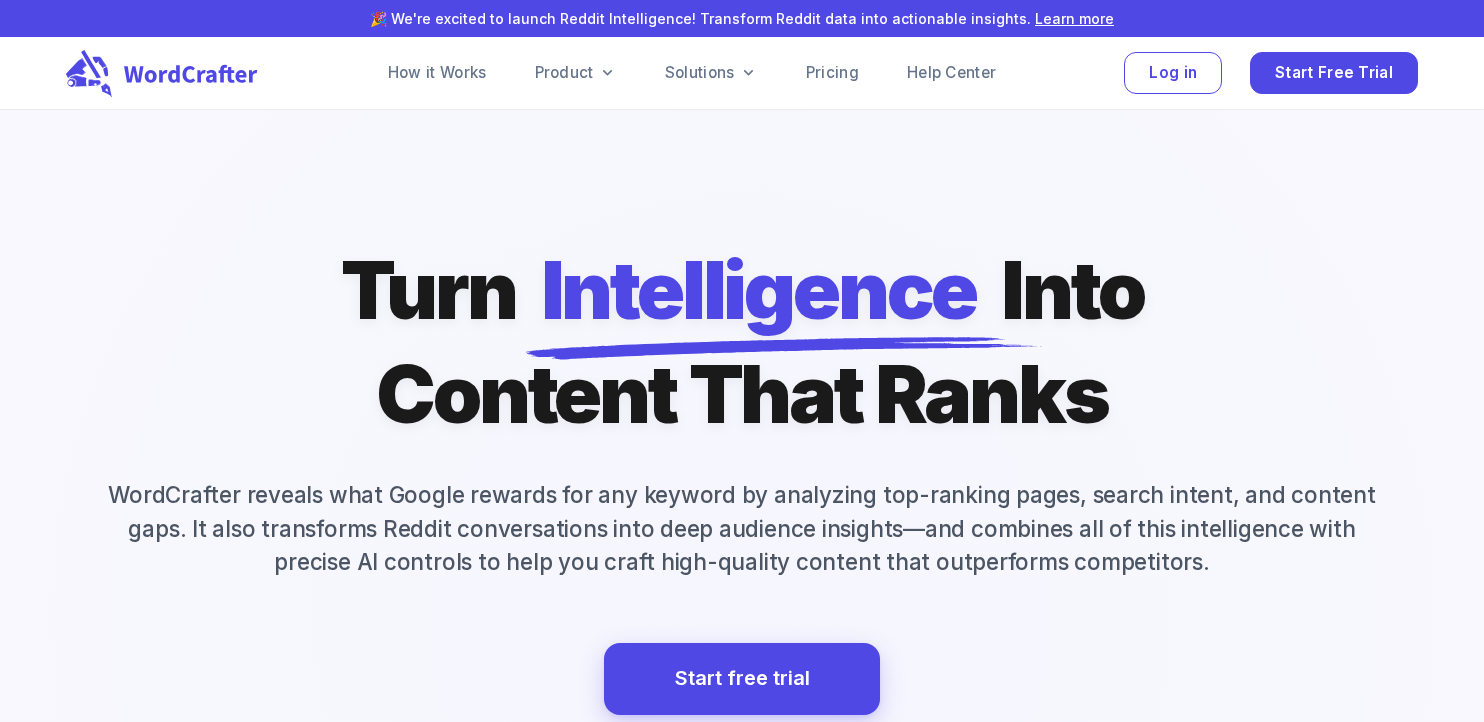 click on "How it Works Product Solutions Pricing Help Center Log in Start Free Trial" at bounding box center (742, 73) 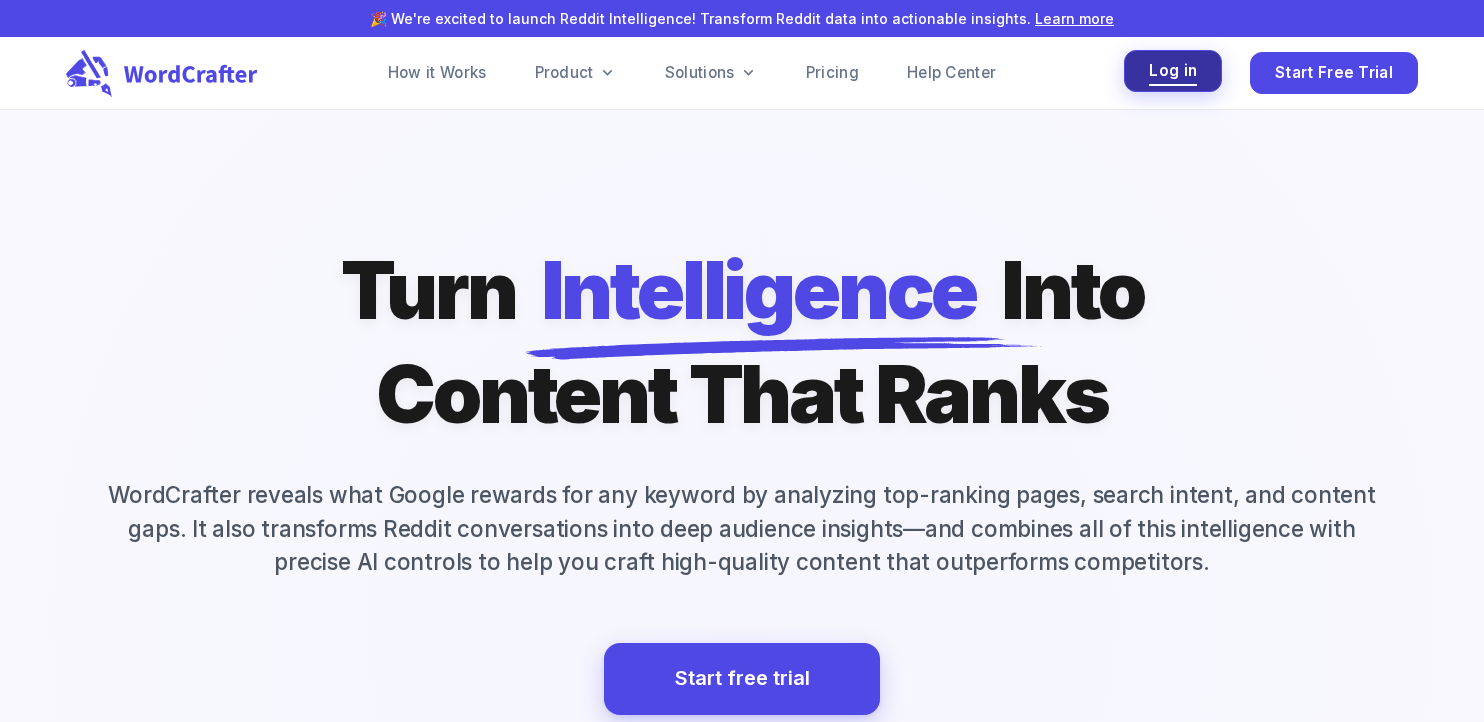 click on "Log in" at bounding box center [1173, 71] 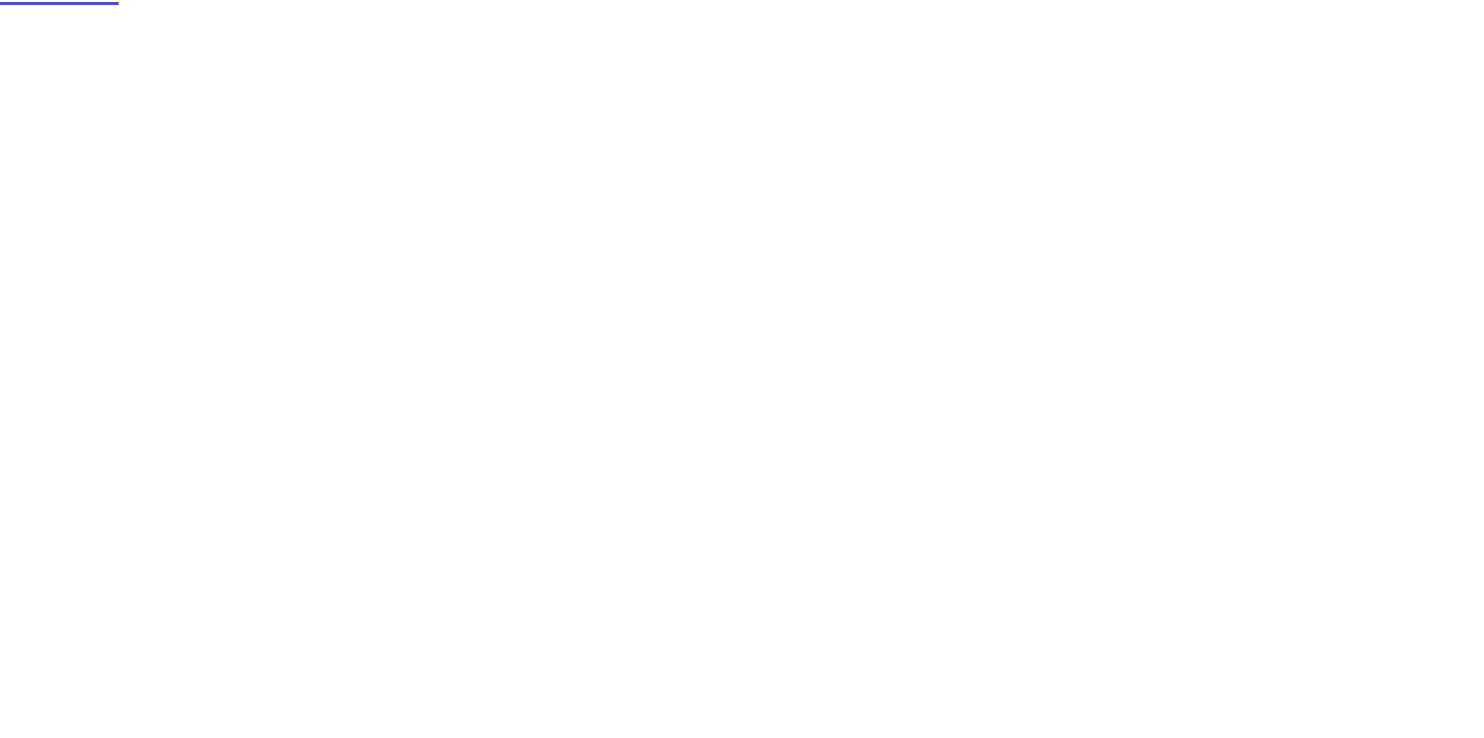 scroll, scrollTop: 0, scrollLeft: 0, axis: both 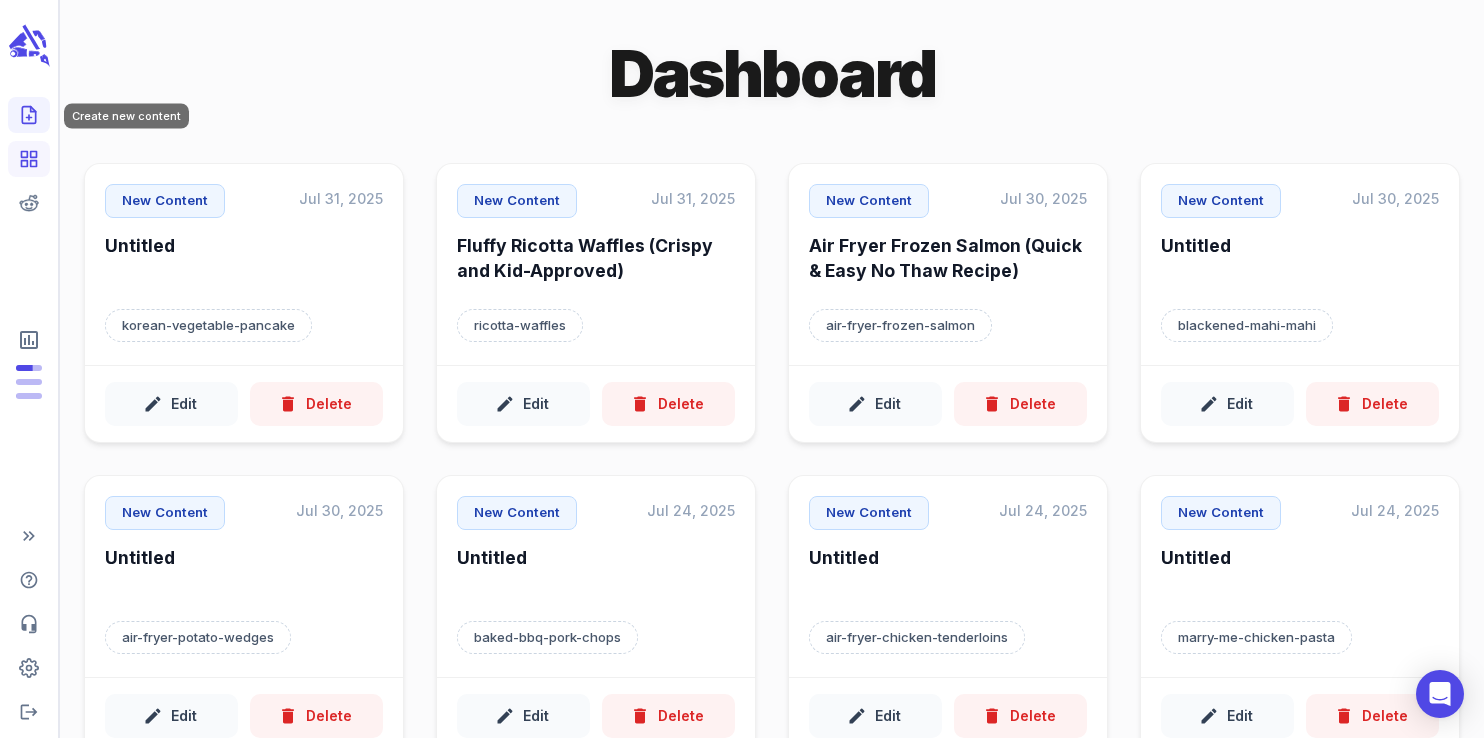 click 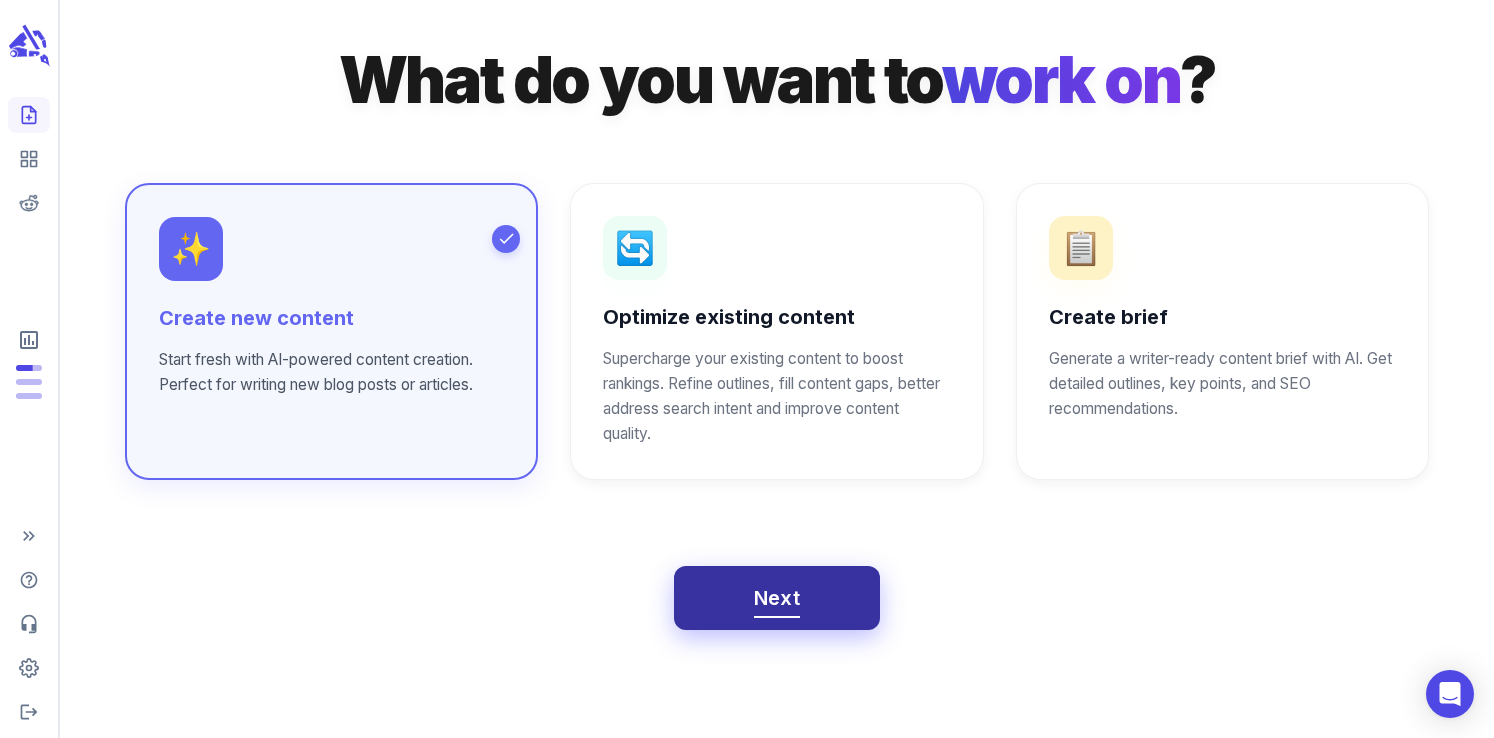 click on "Next" at bounding box center (777, 598) 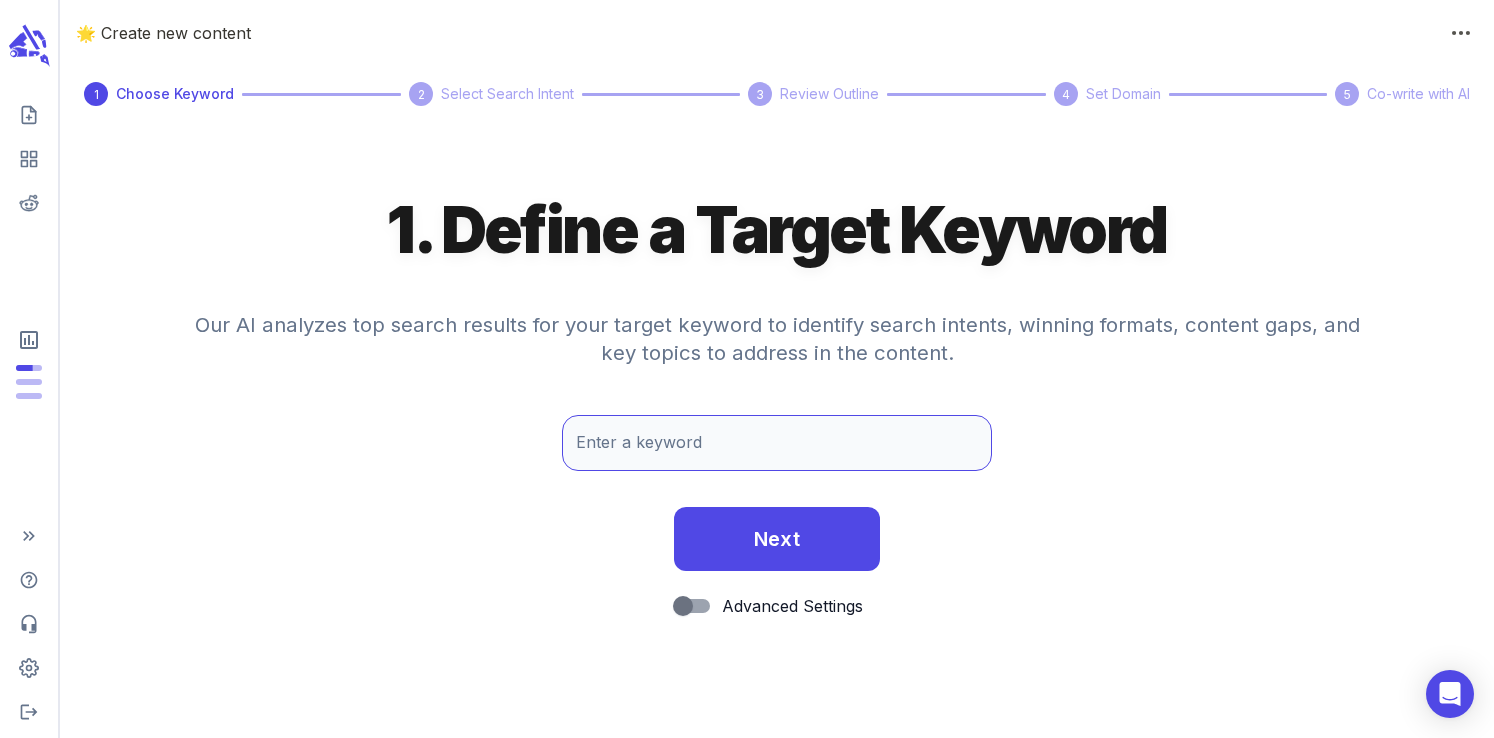 click on "Enter a keyword" at bounding box center (777, 443) 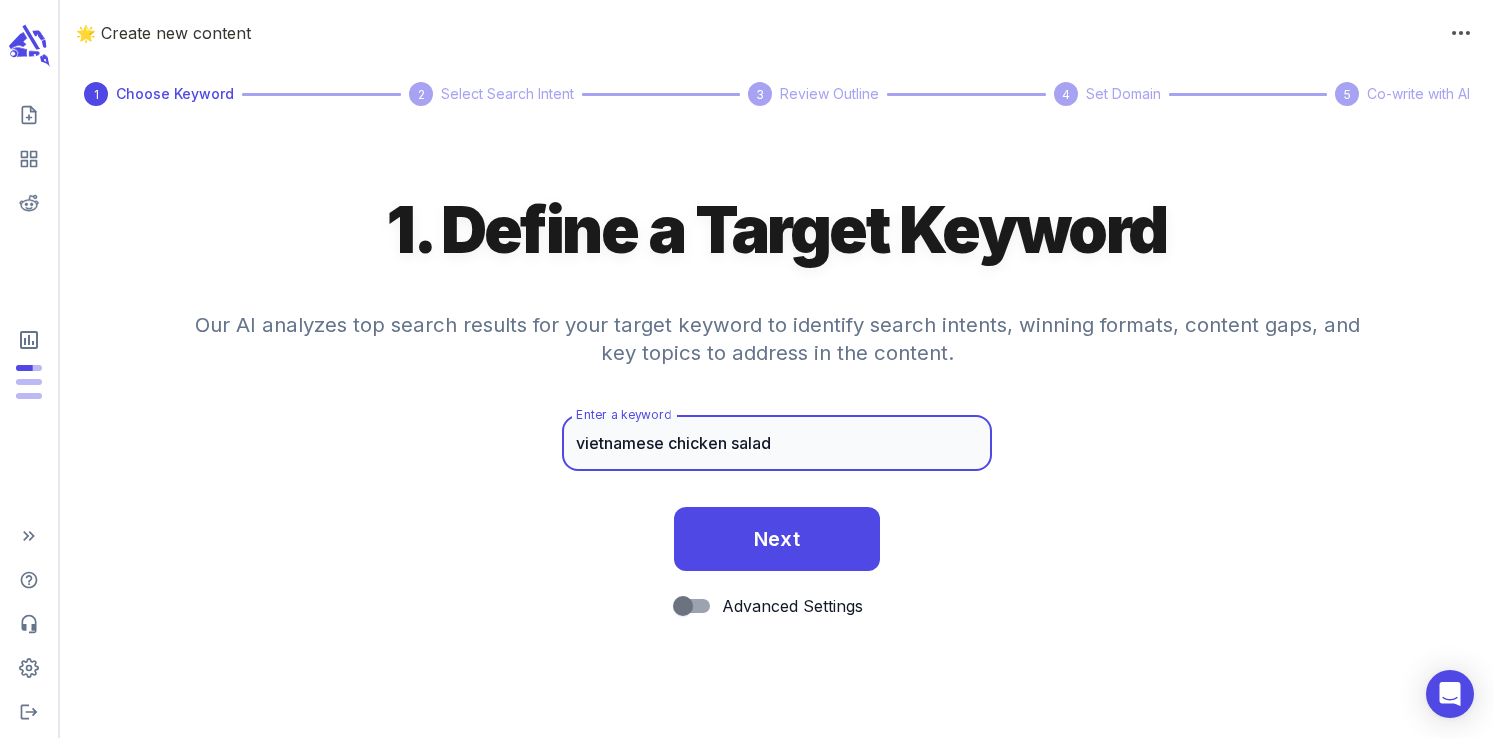 click on "vietnamese chicken salad" at bounding box center (777, 443) 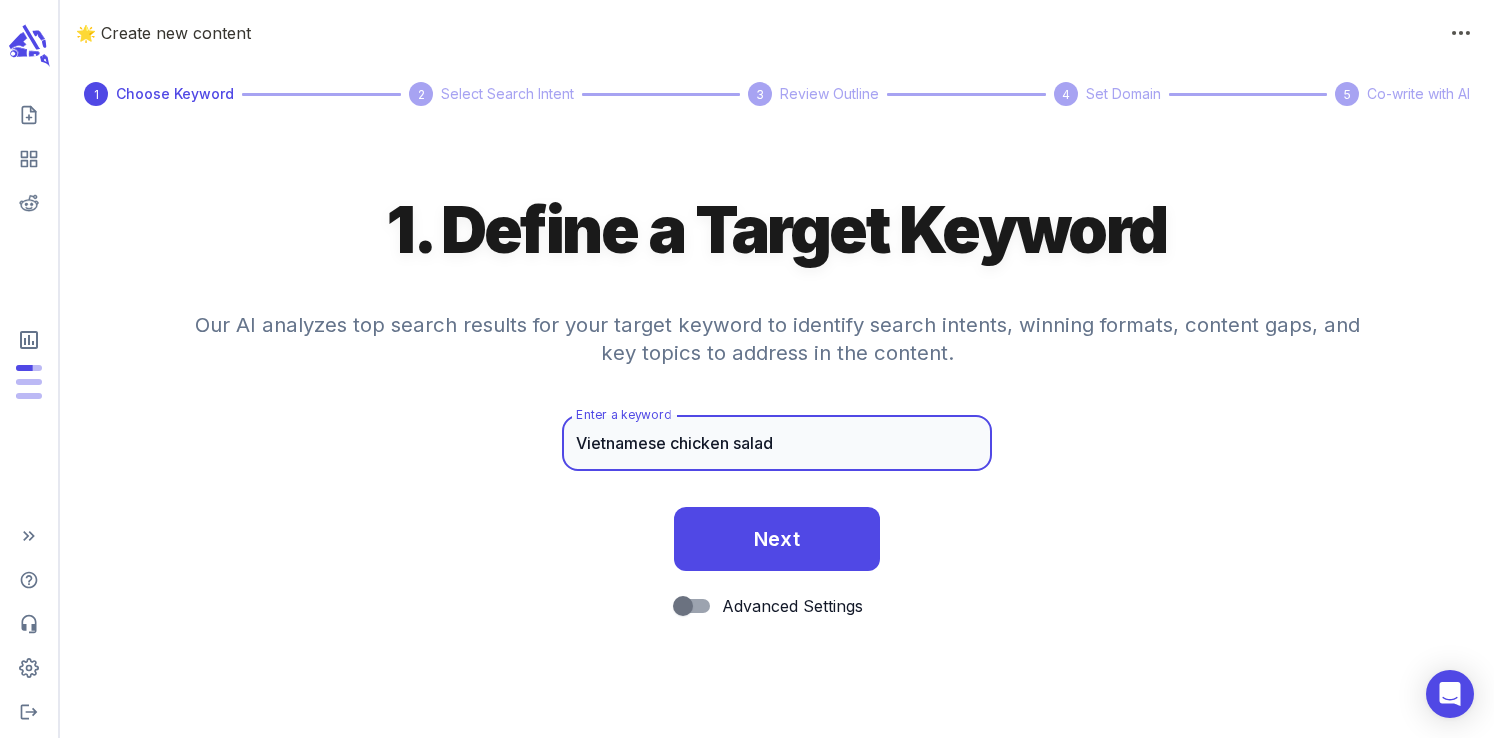 click on "Vietnamese chicken salad" at bounding box center [777, 443] 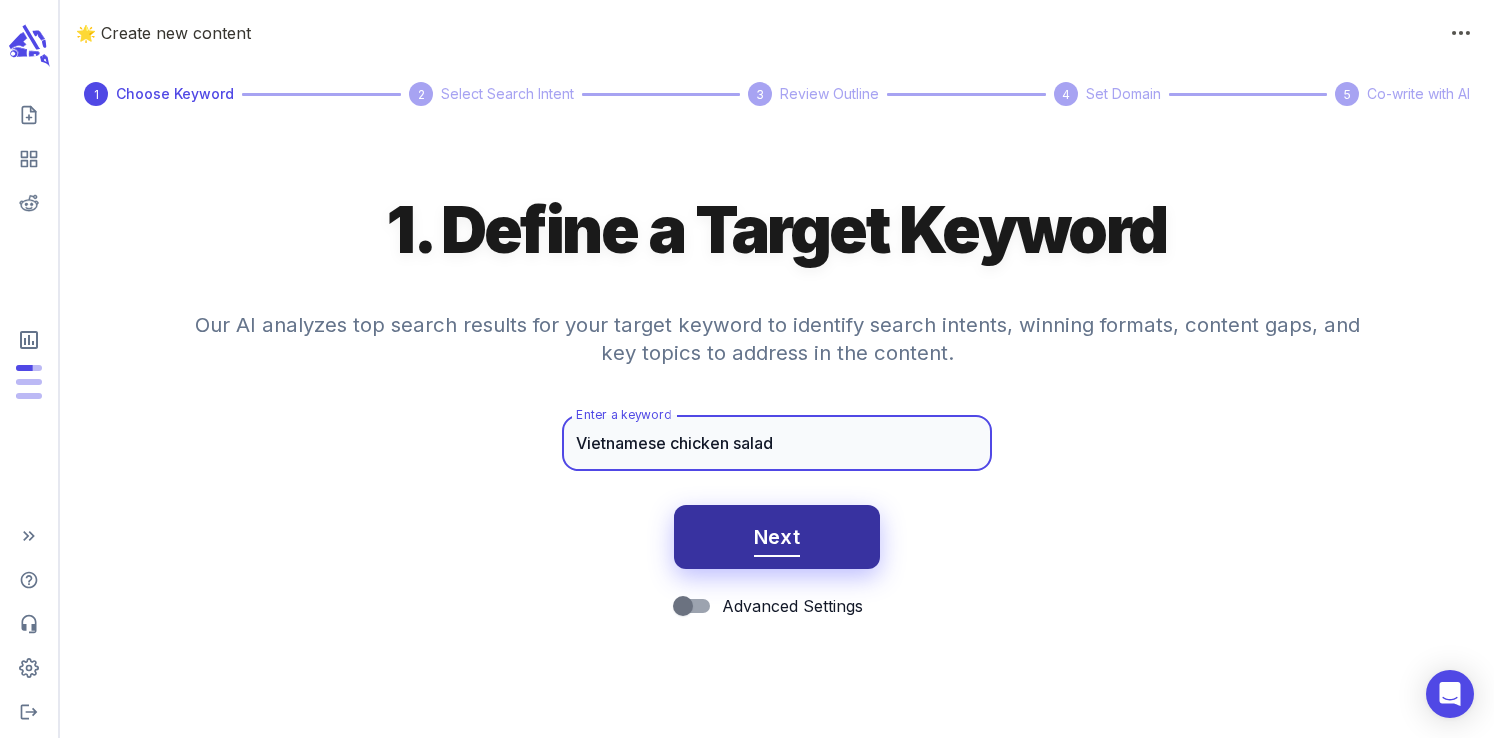 type on "Vietnamese chicken salad" 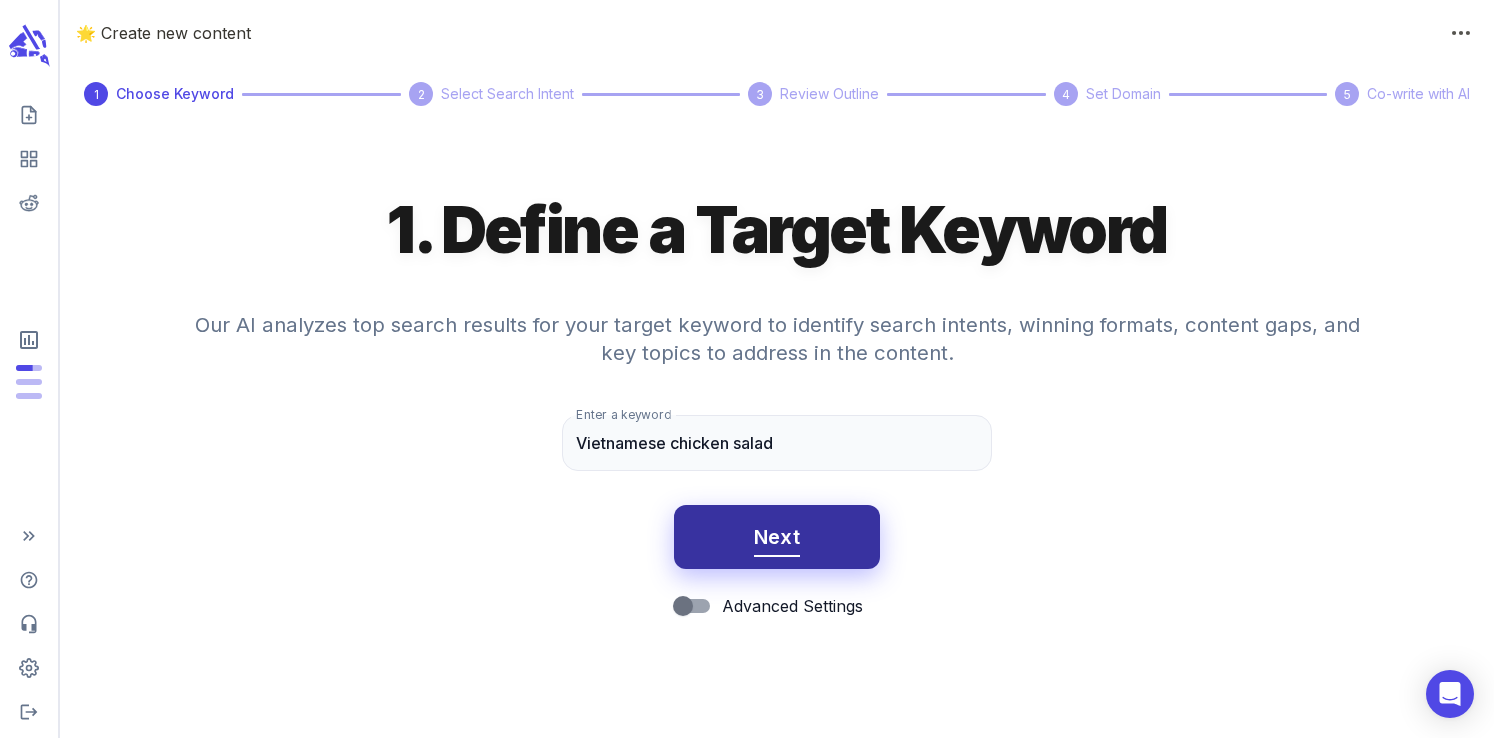 click on "Next" at bounding box center [777, 537] 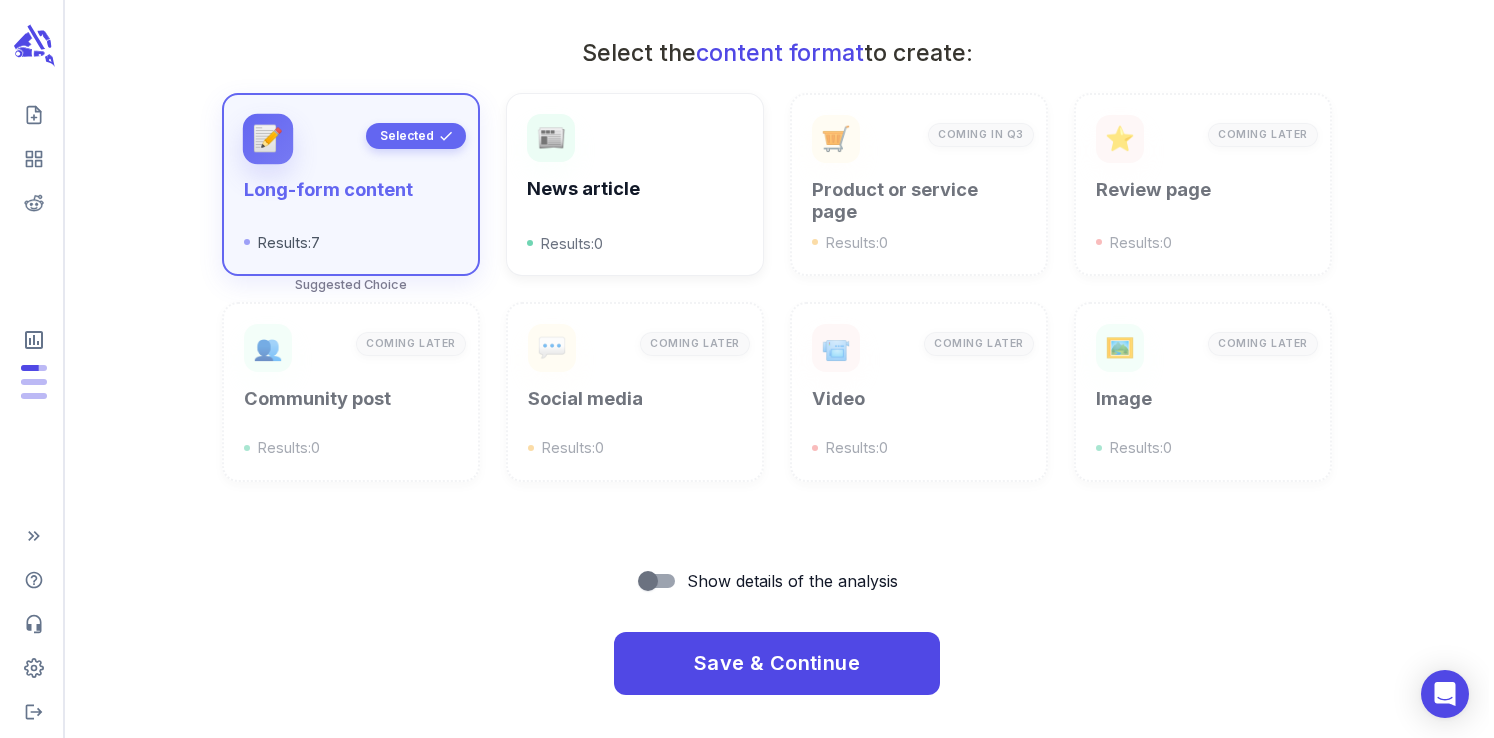 scroll, scrollTop: 718, scrollLeft: 0, axis: vertical 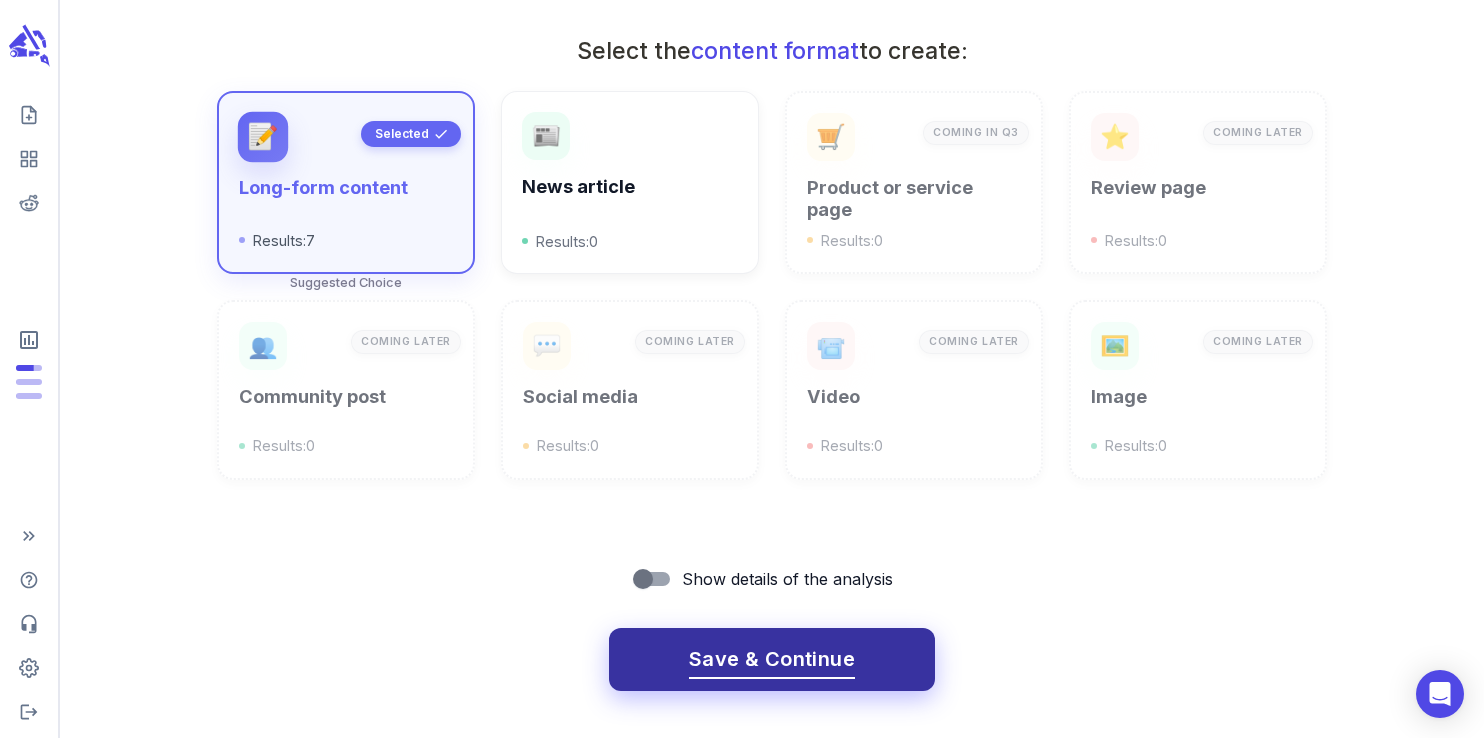 click on "Save & Continue" at bounding box center [772, 659] 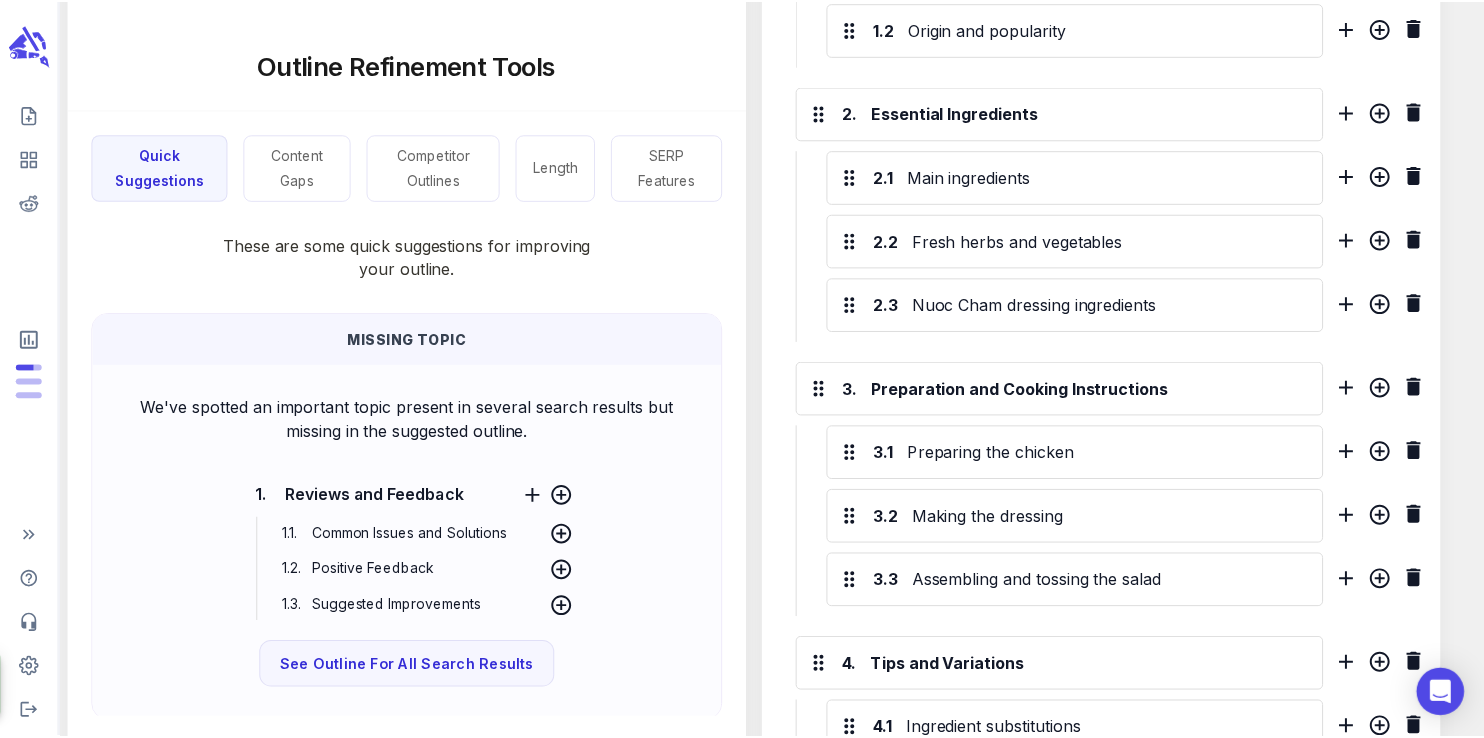 scroll, scrollTop: 0, scrollLeft: 0, axis: both 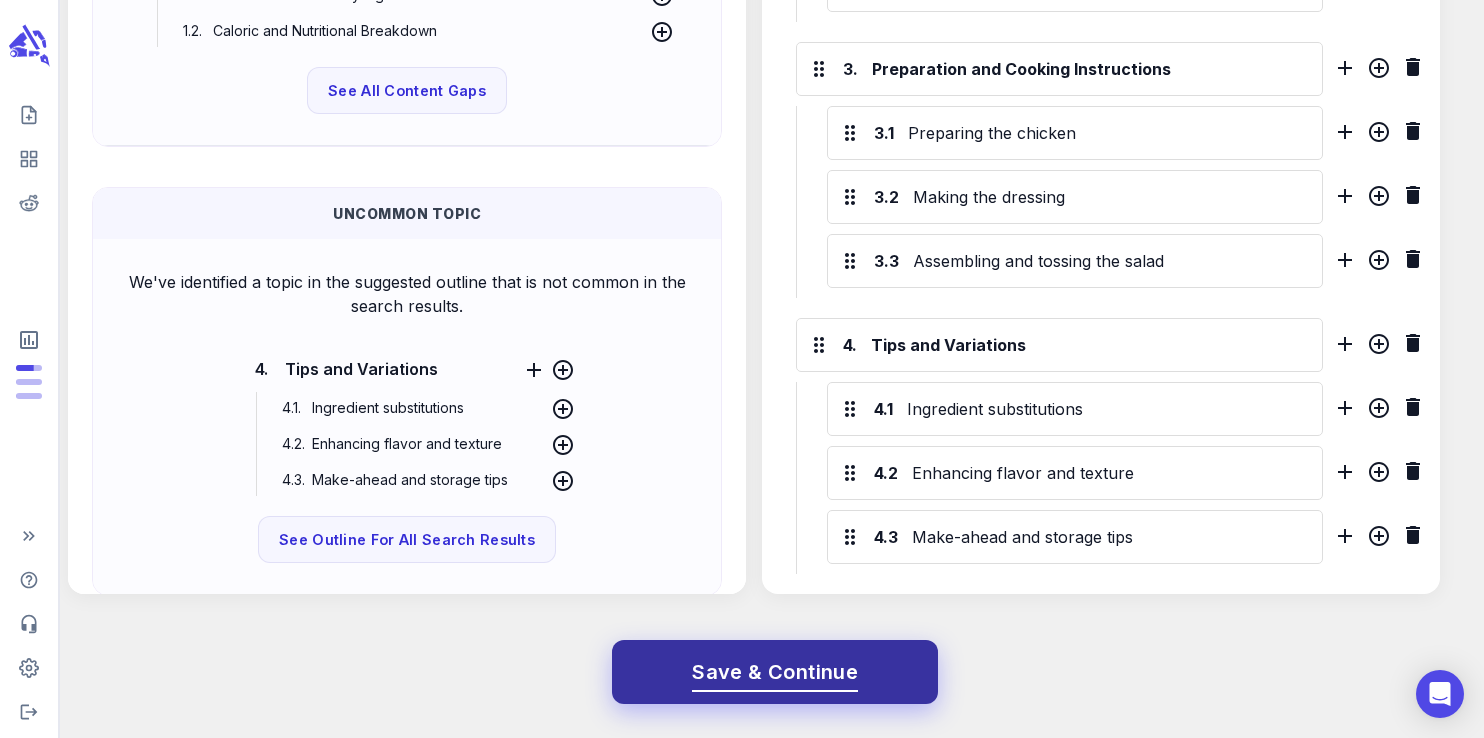 click on "Save & Continue" at bounding box center (775, 672) 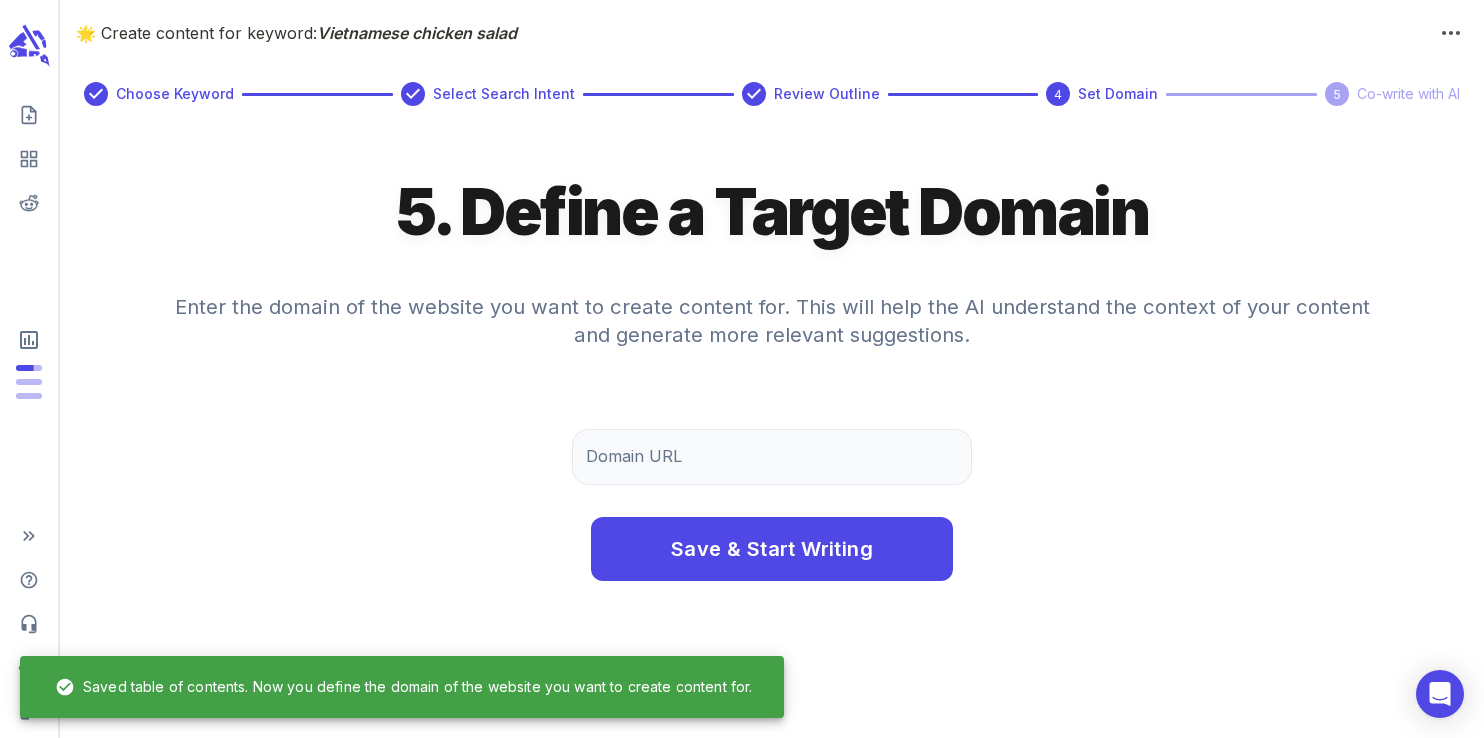 scroll, scrollTop: 0, scrollLeft: 0, axis: both 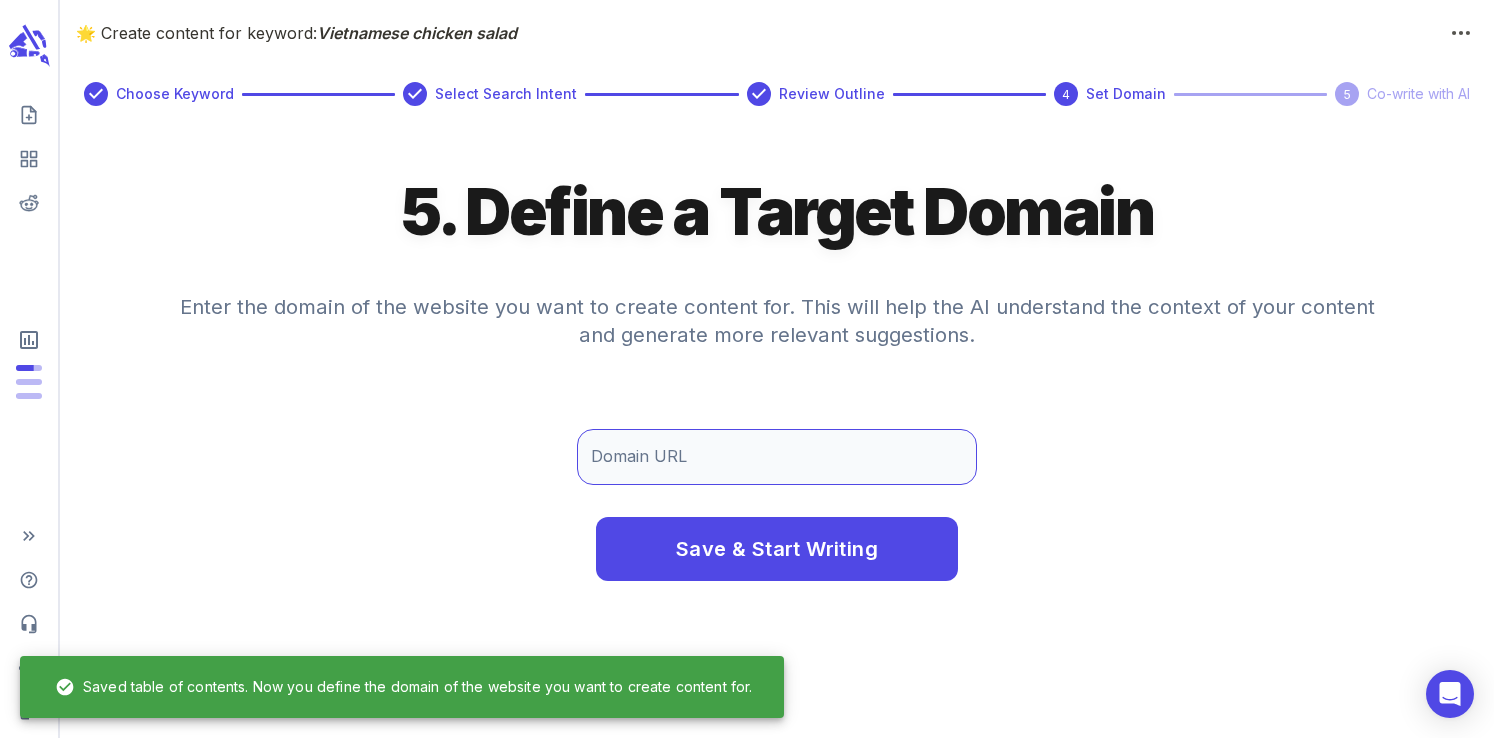 click on "Domain URL" at bounding box center (777, 457) 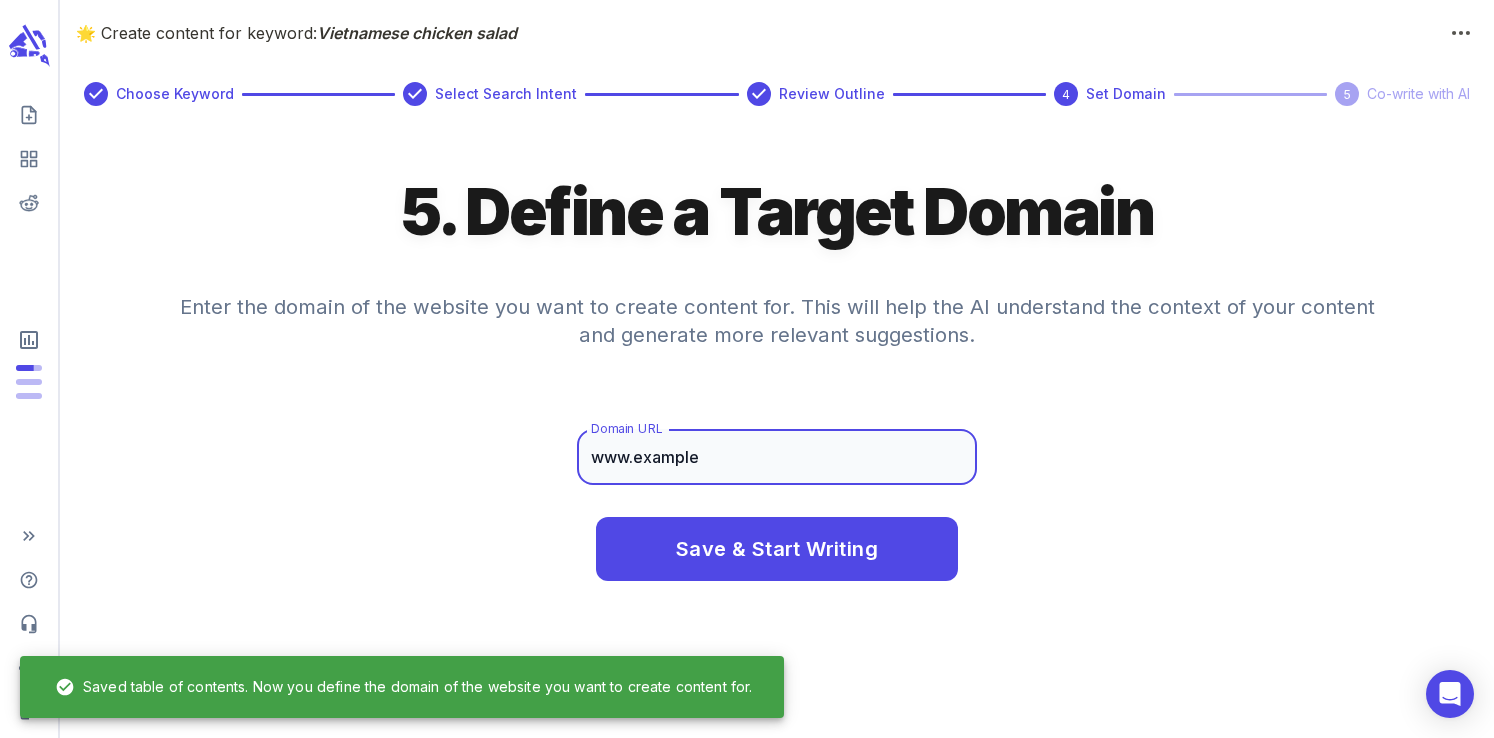 type on "www.example.com" 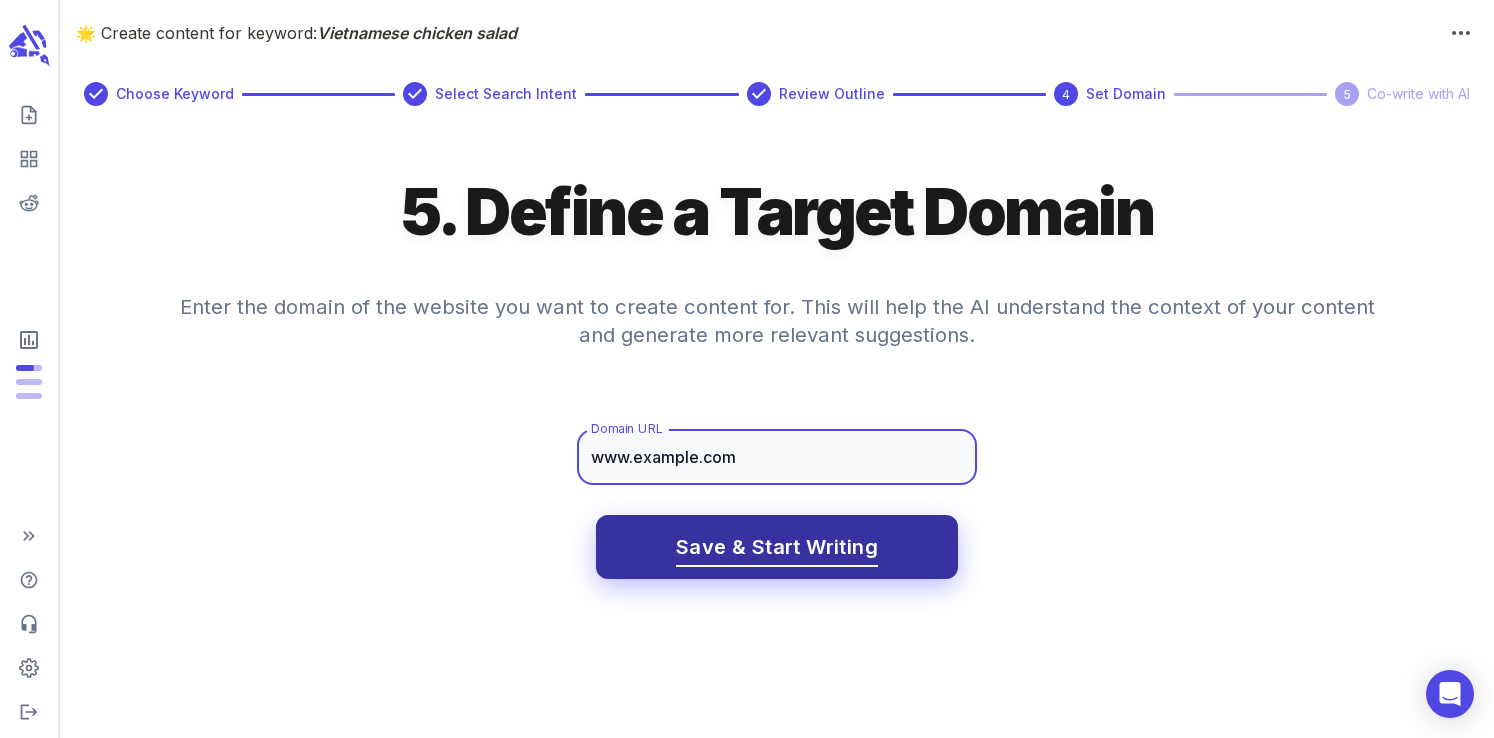 click on "Save & Start Writing" at bounding box center (777, 547) 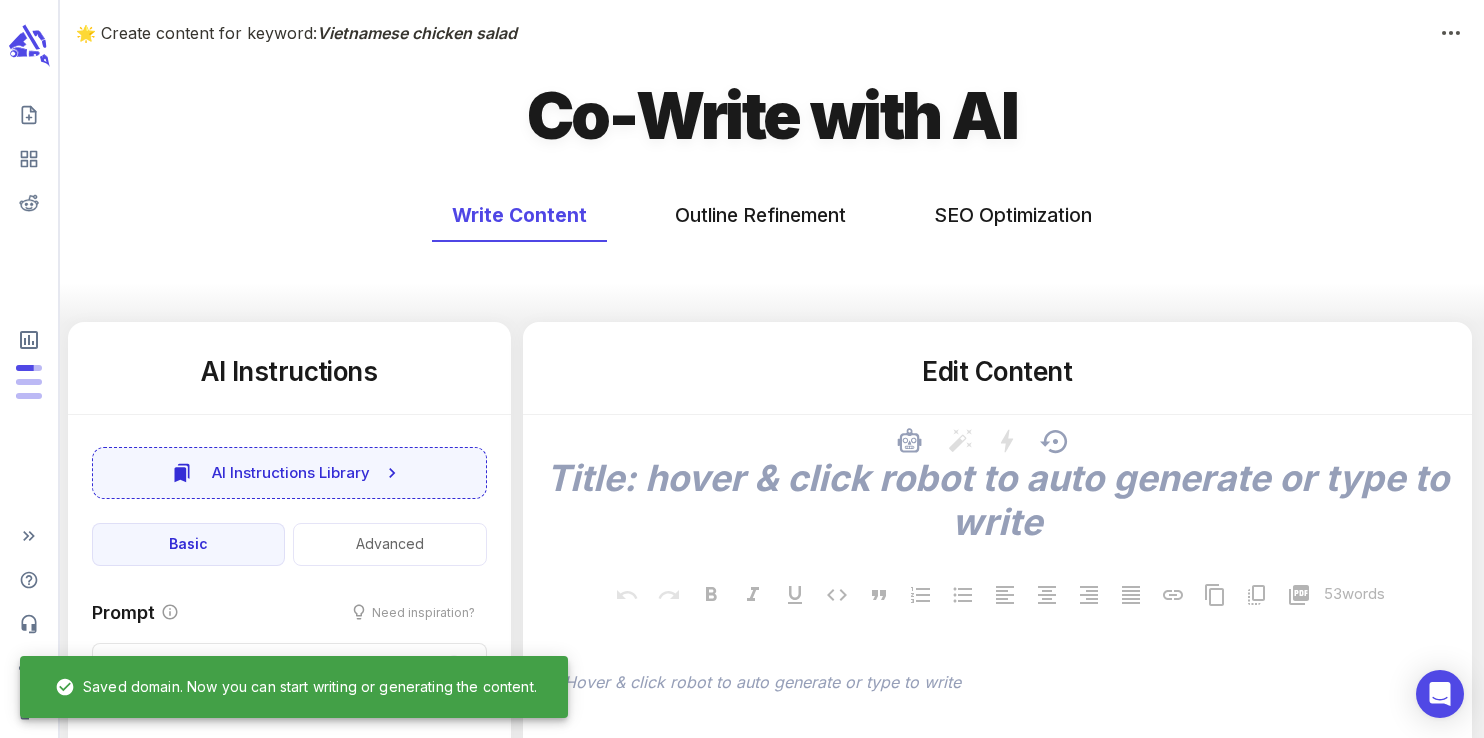 type on "x" 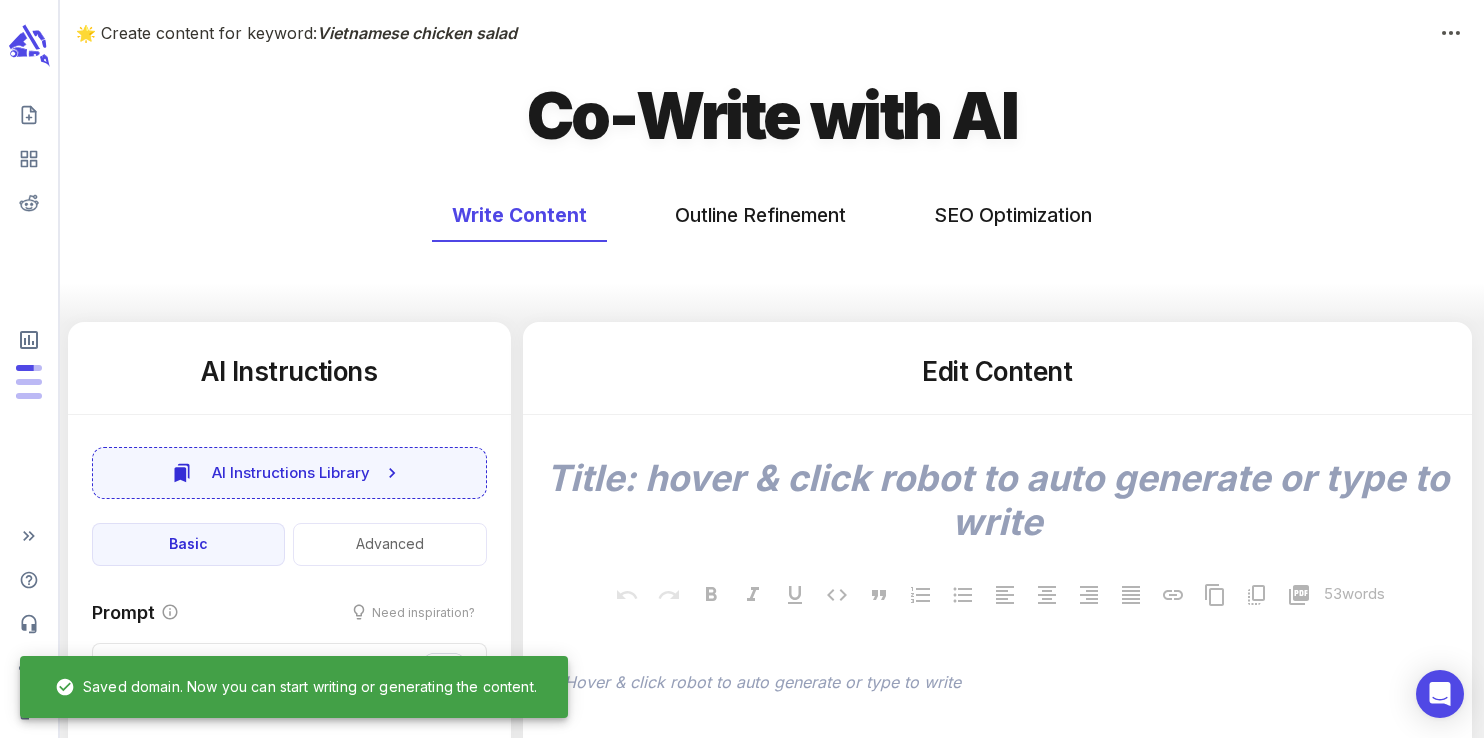 type on "x" 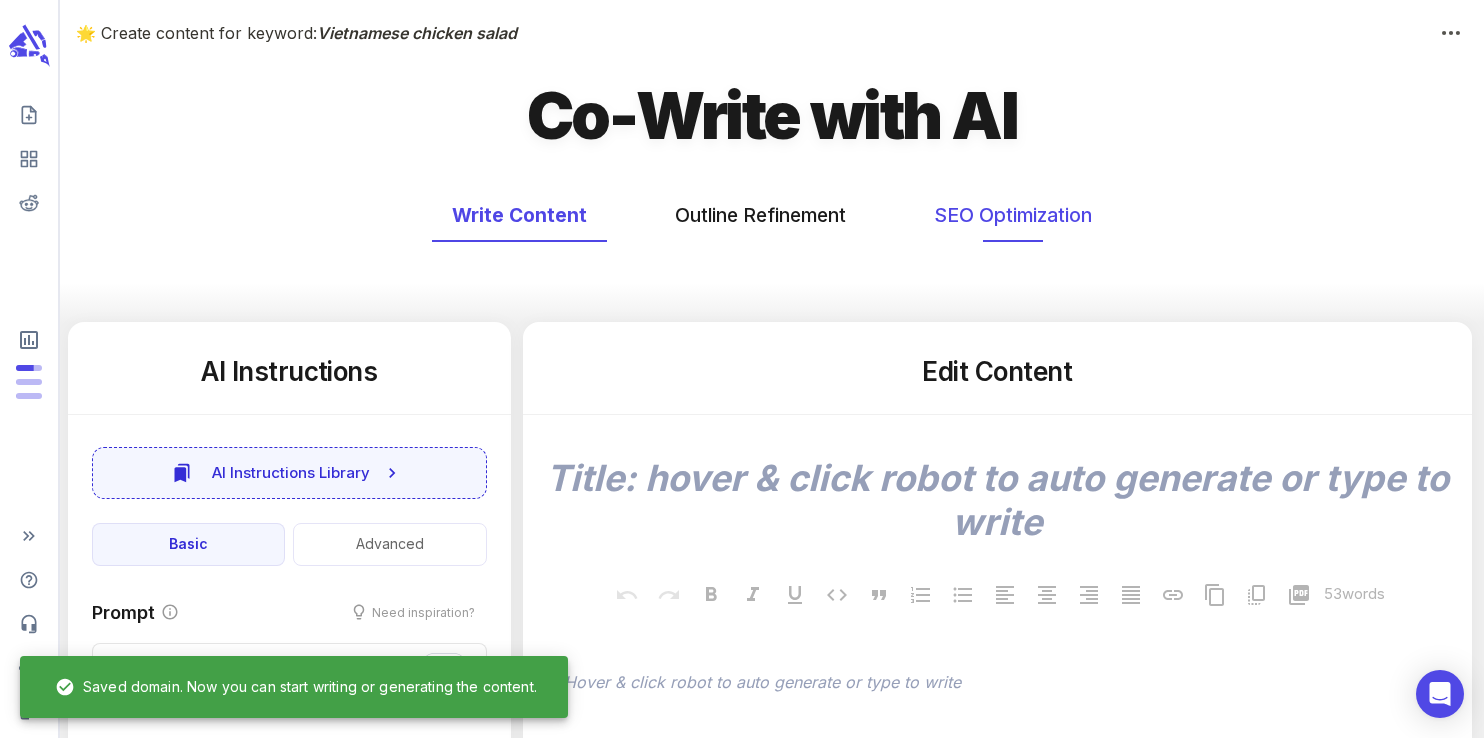 click on "SEO Optimization" at bounding box center (1013, 215) 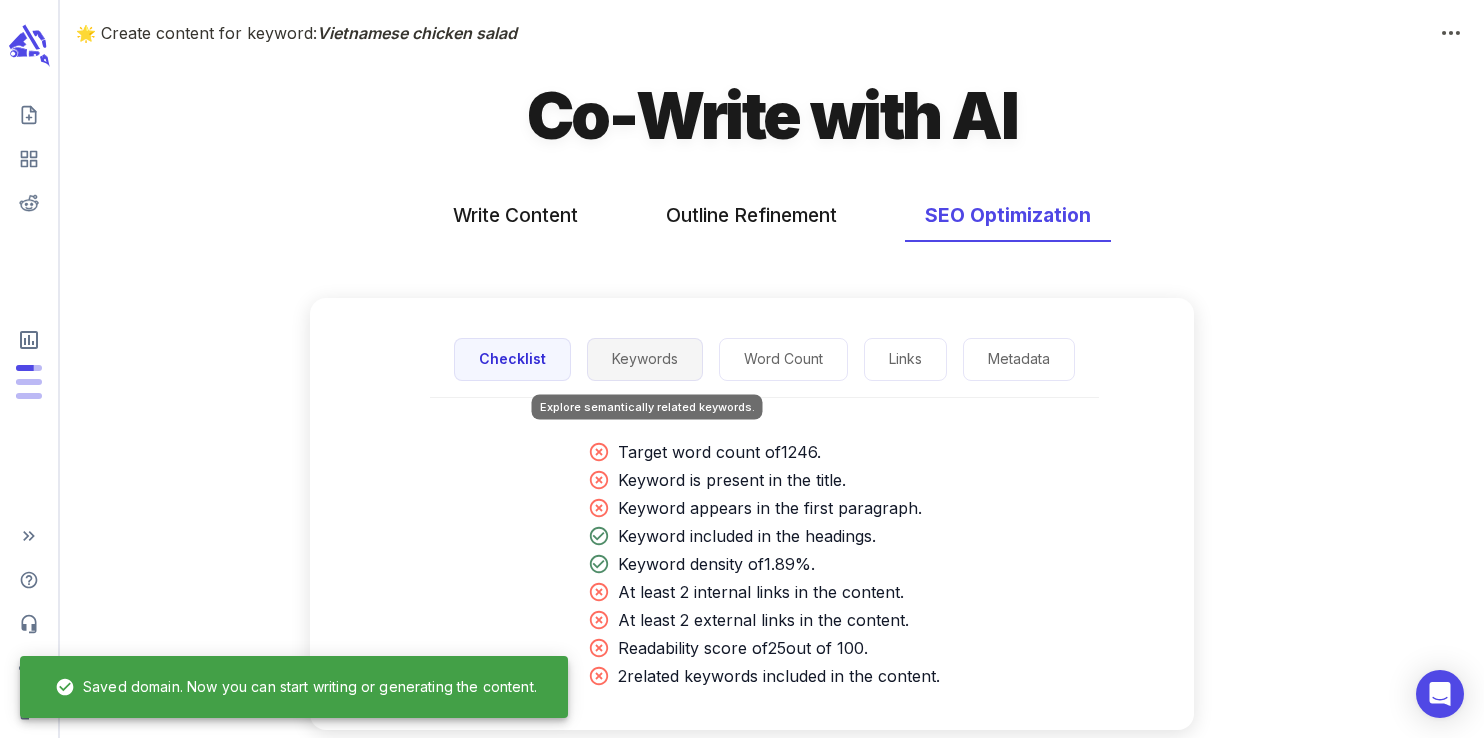click on "Keywords" at bounding box center (645, 359) 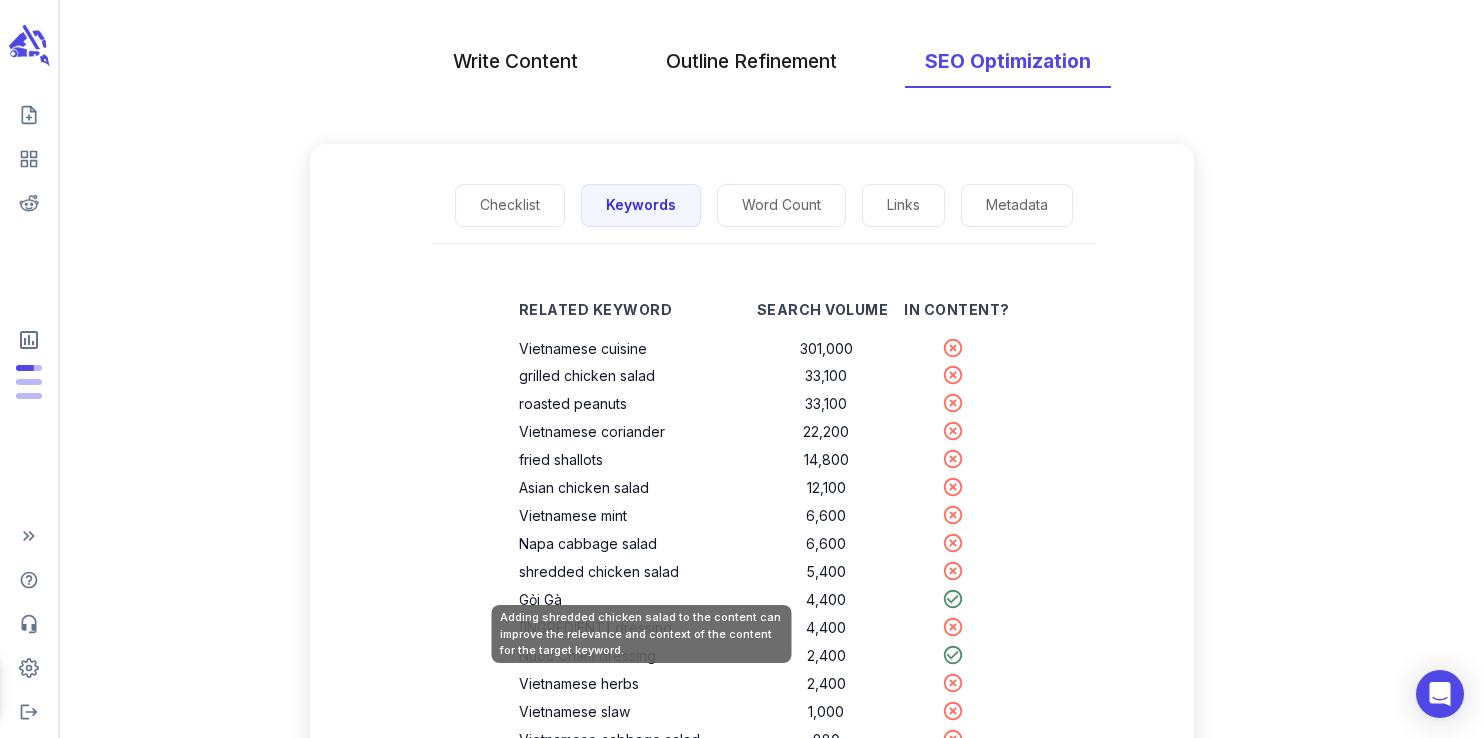 scroll, scrollTop: 169, scrollLeft: 0, axis: vertical 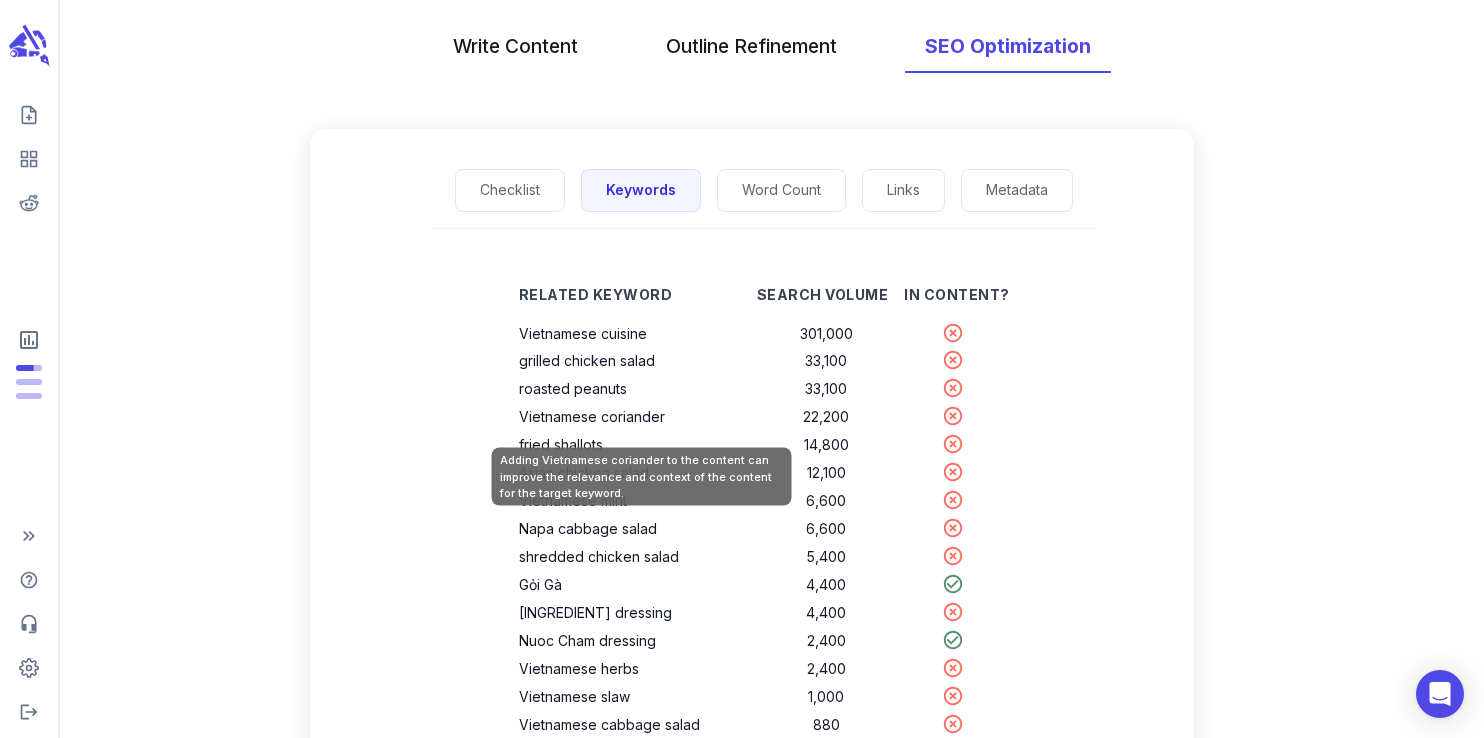 drag, startPoint x: 522, startPoint y: 327, endPoint x: 632, endPoint y: 417, distance: 142.12671 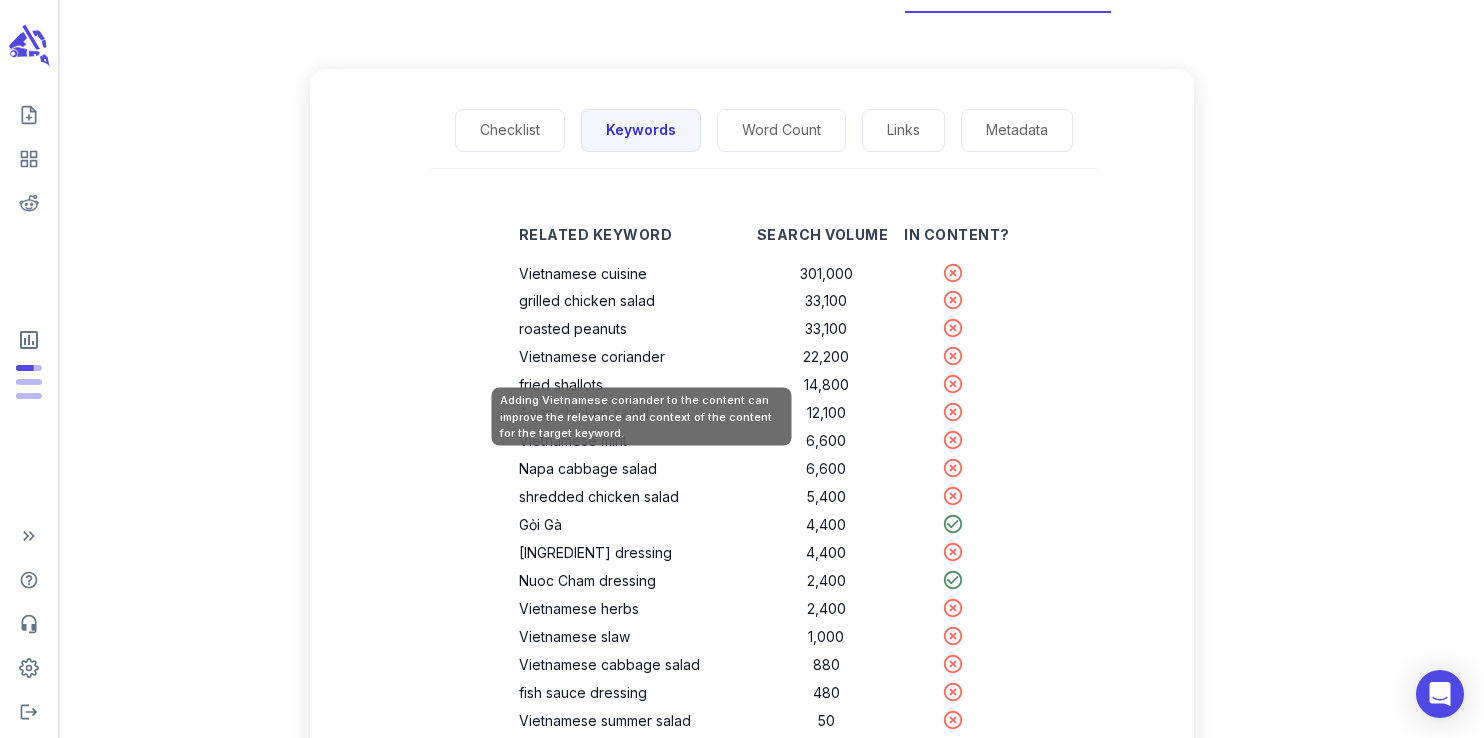 scroll, scrollTop: 233, scrollLeft: 0, axis: vertical 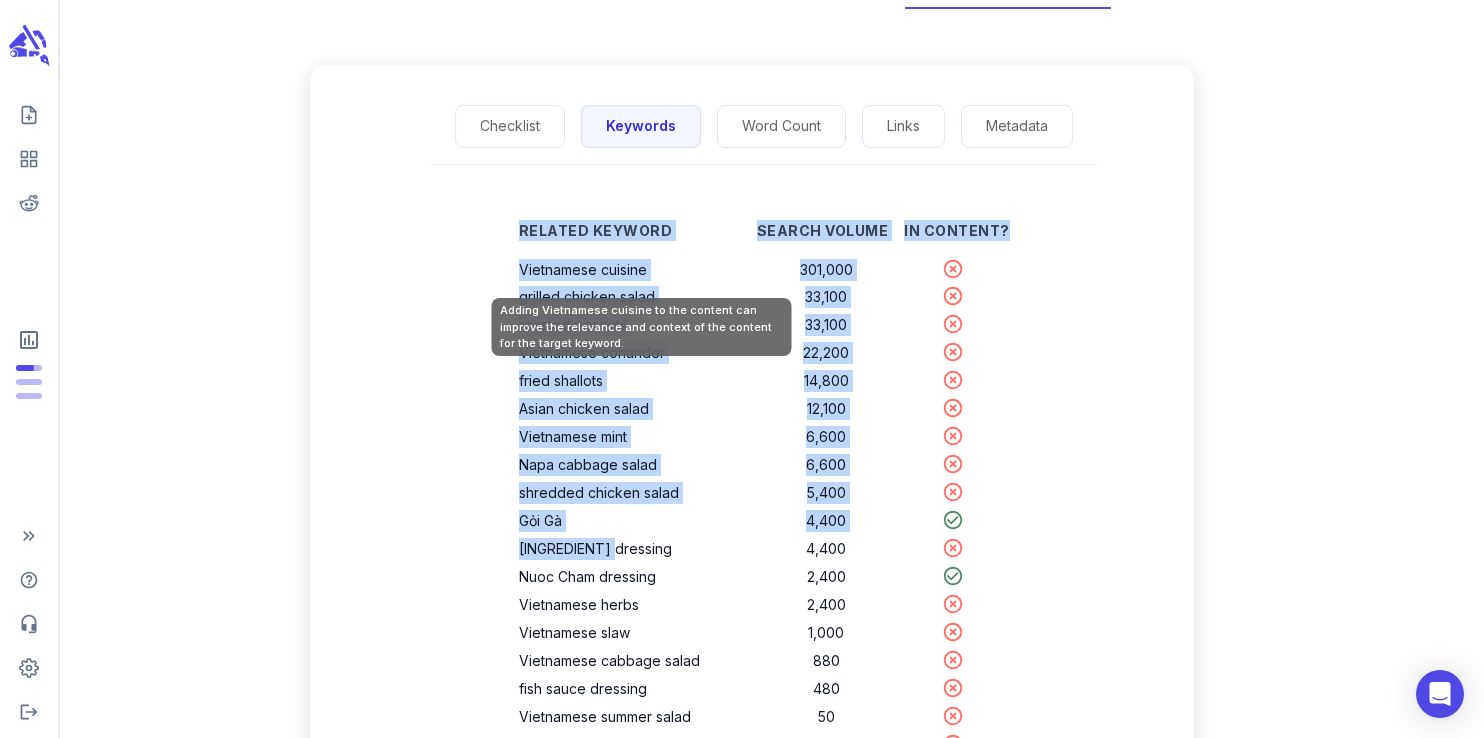 drag, startPoint x: 616, startPoint y: 557, endPoint x: 522, endPoint y: 274, distance: 298.20294 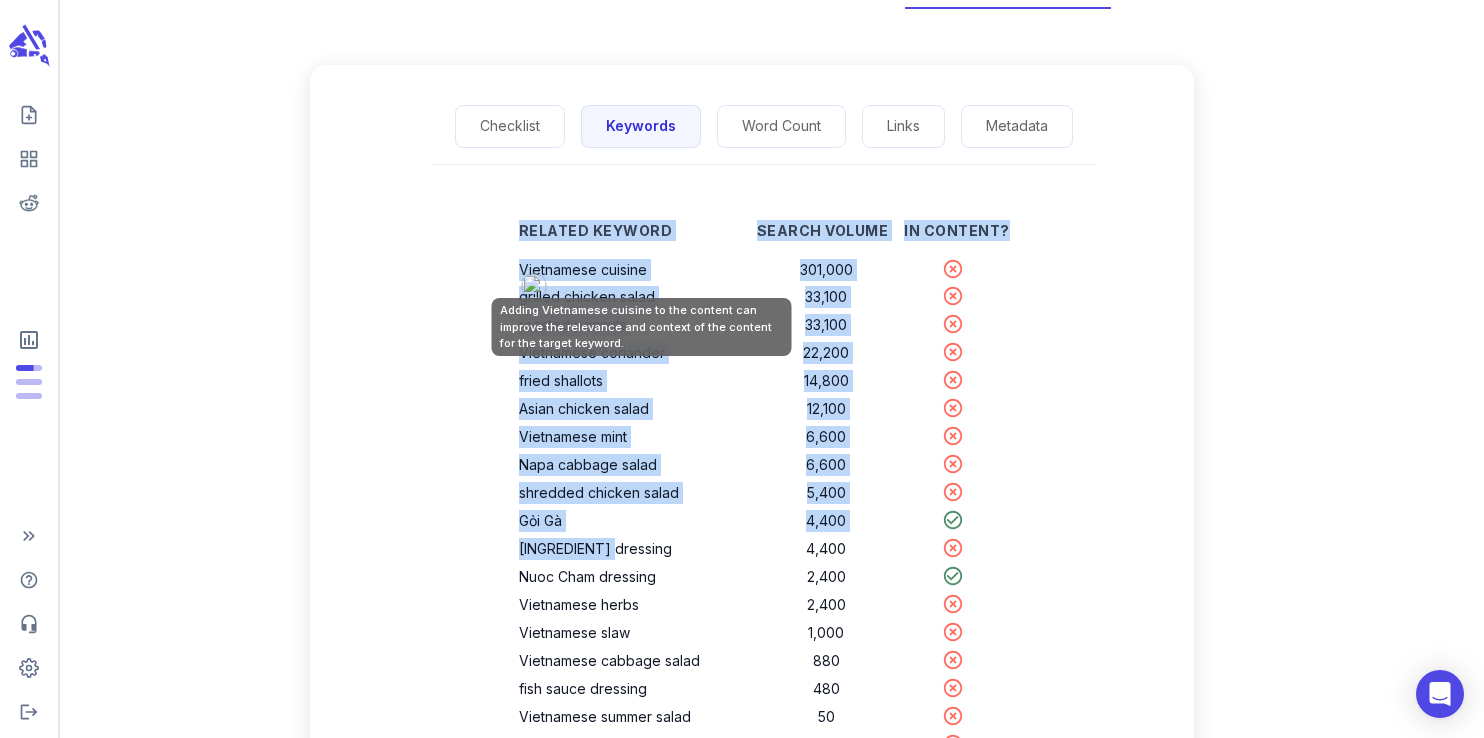 click on "Vietnamese cuisine" at bounding box center (638, 270) 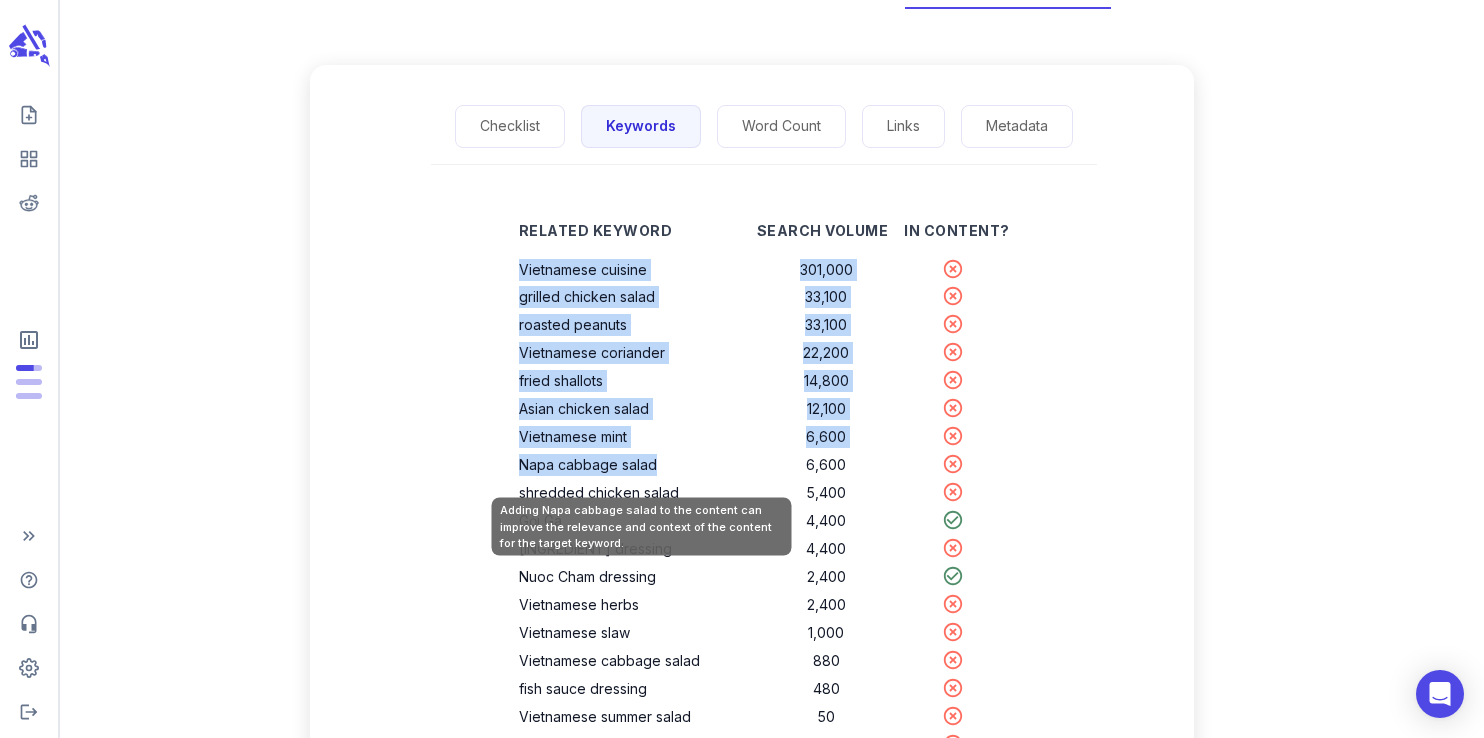 drag, startPoint x: 526, startPoint y: 266, endPoint x: 661, endPoint y: 462, distance: 237.9937 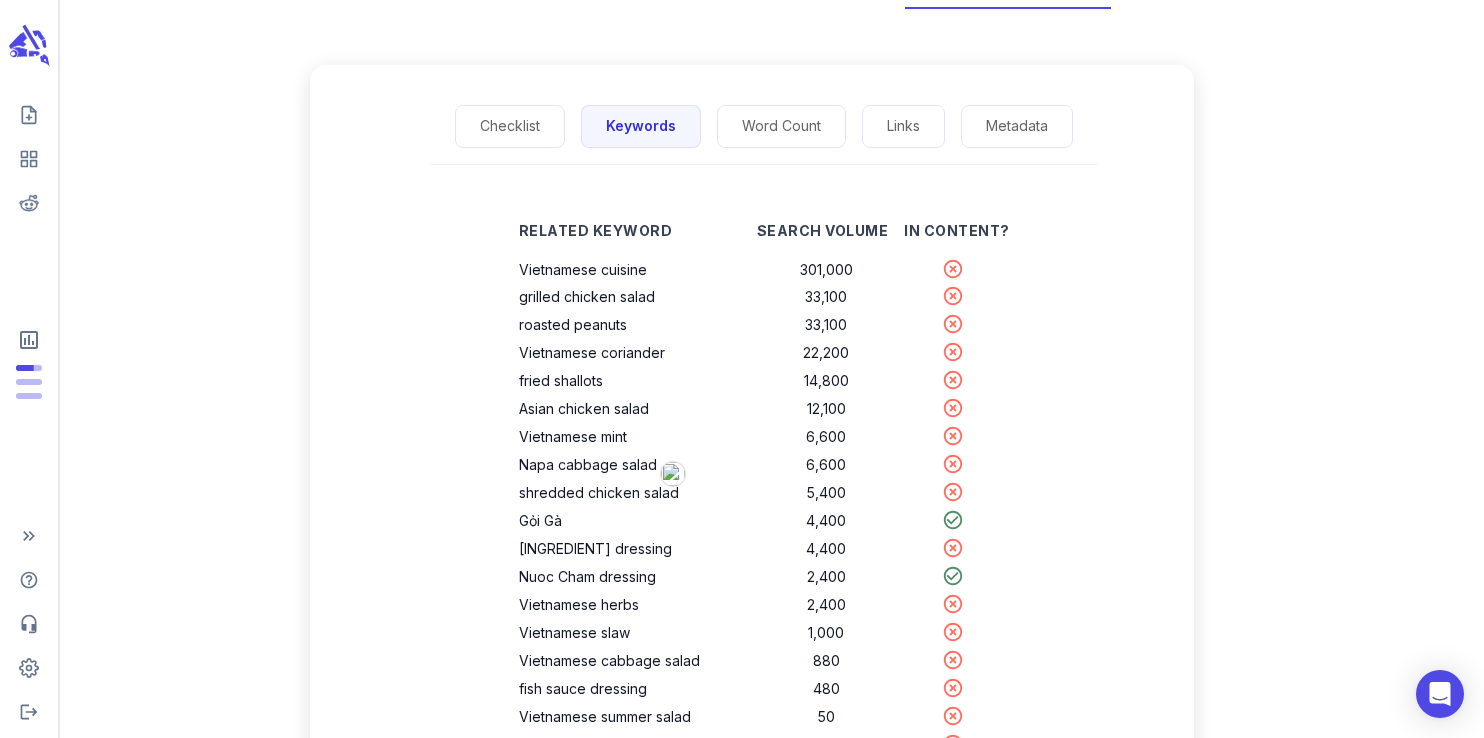 click on "Vietnamese cuisine 301,000 grilled chicken salad 33,100 roasted peanuts 33,100 Vietnamese coriander 22,200 fried shallots 14,800 Asian chicken salad 12,100 Vietnamese mint 6,600 Napa cabbage salad 6,600 shredded chicken salad 5,400 Gỏi Gà 4,400 lime dressing 4,400 Nuoc Cham dressing 2,400 Vietnamese herbs 2,400 Vietnamese slaw 1,000 Vietnamese cabbage salad 880 fish sauce dressing 480 Vietnamese summer salad 50 fresh herbs salad 20 Vietnamese rotisserie chicken salad 0 Vietnamese salad with peanuts 0" at bounding box center (764, 526) 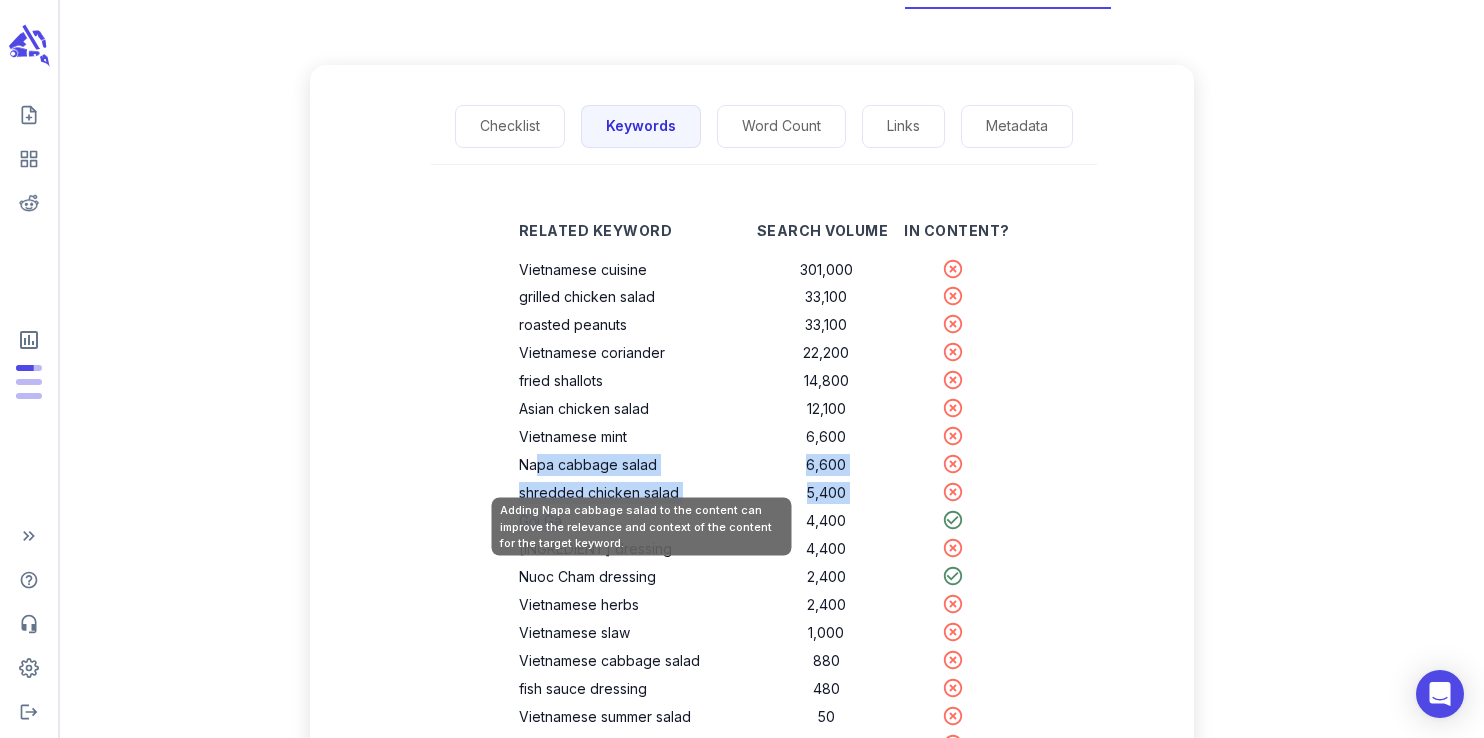 drag, startPoint x: 583, startPoint y: 524, endPoint x: 542, endPoint y: 479, distance: 60.876926 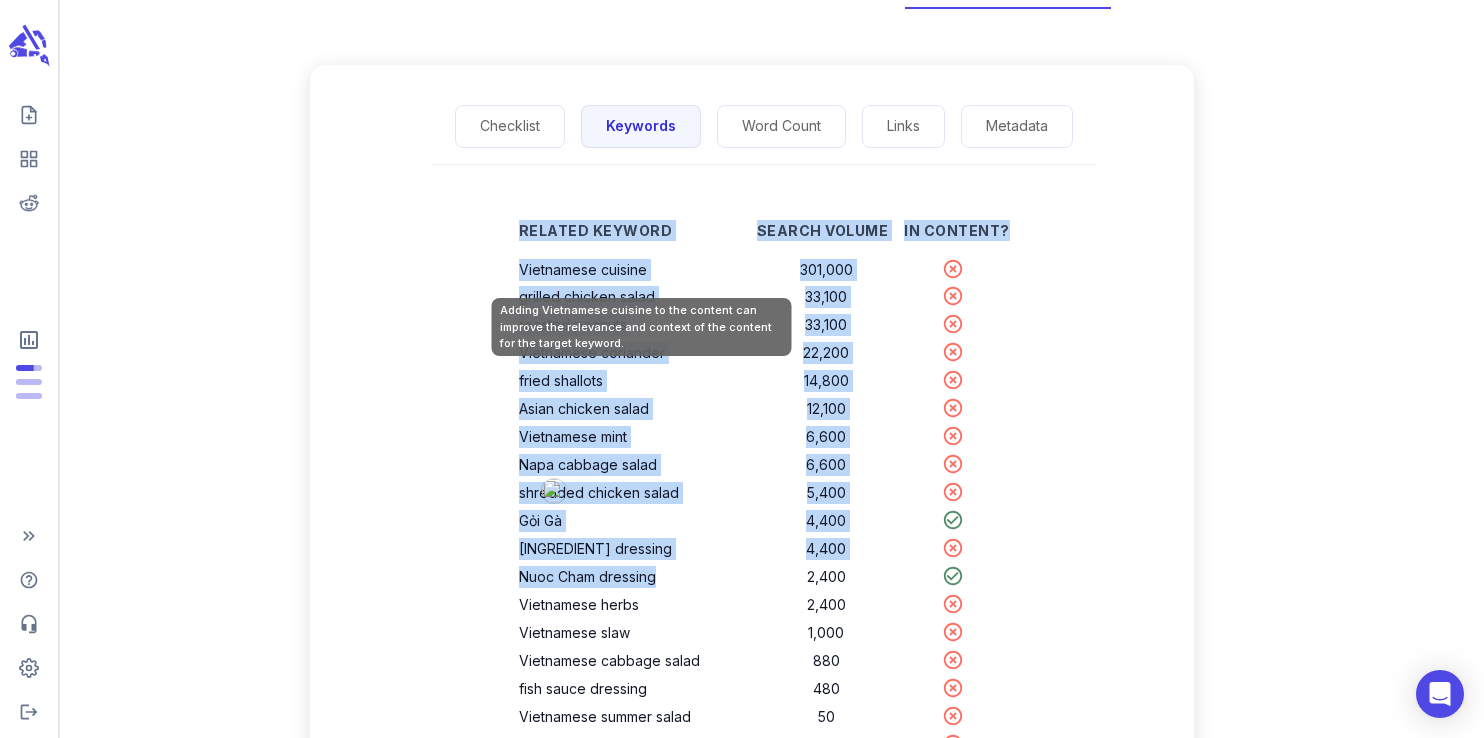 drag, startPoint x: 664, startPoint y: 580, endPoint x: 522, endPoint y: 276, distance: 335.52942 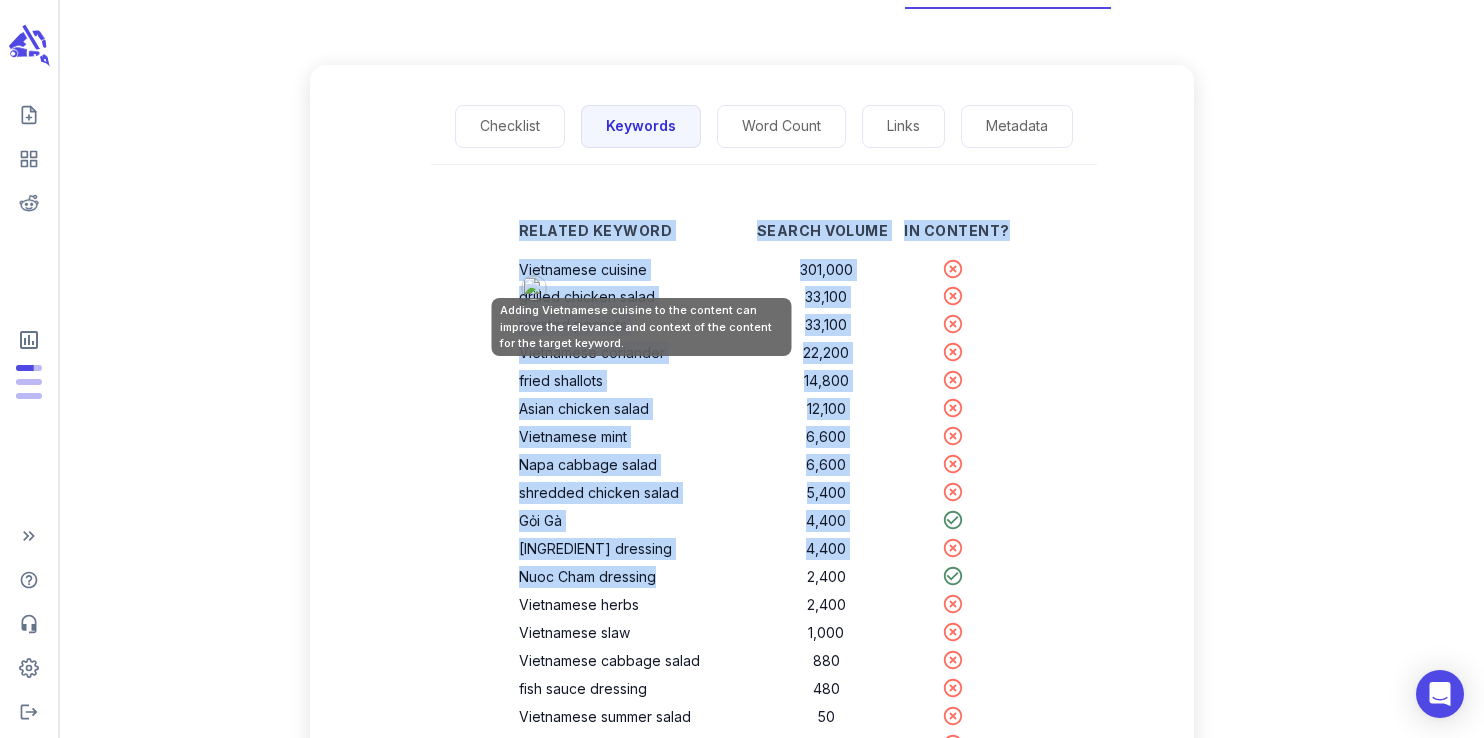copy on "Related Keyword Search Volume In Content? [COUNTRY] cuisine 301,000 grilled chicken salad 33,100 roasted peanuts 33,100 [COUNTRY] coriander 22,200 fried shallots 14,800 Asian chicken salad 12,100 [COUNTRY] mint 6,600 Napa cabbage salad 6,600 shredded chicken salad 5,400 Gỏi Gà 4,400 lime dressing 4,400 Nuoc Cham dressing" 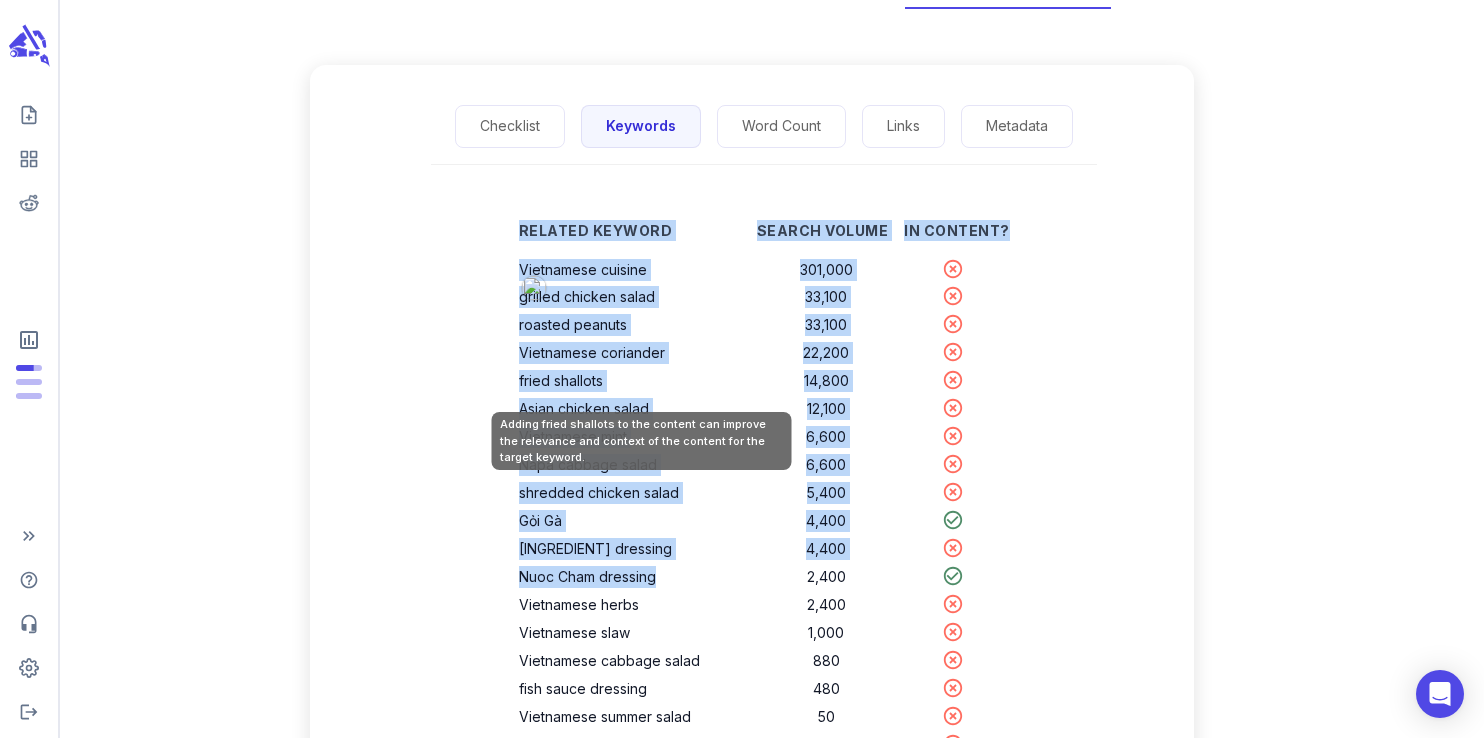 copy on "Related Keyword Search Volume In Content? [COUNTRY] cuisine 301,000 grilled chicken salad 33,100 roasted peanuts 33,100 [COUNTRY] coriander 22,200 fried shallots 14,800 Asian chicken salad 12,100 [COUNTRY] mint 6,600 Napa cabbage salad 6,600 shredded chicken salad 5,400 Gỏi Gà 4,400 lime dressing 4,400 Nuoc Cham dressing" 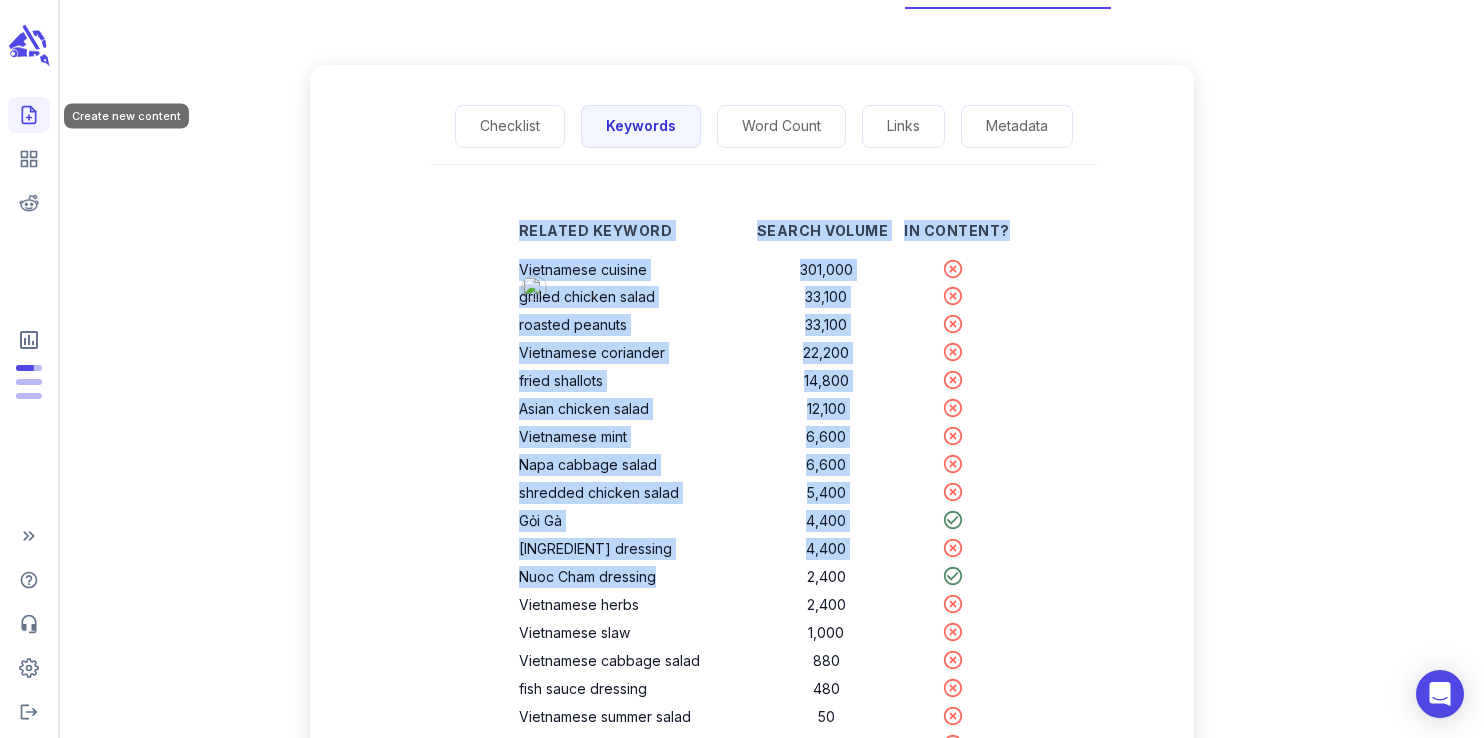 click at bounding box center (29, 115) 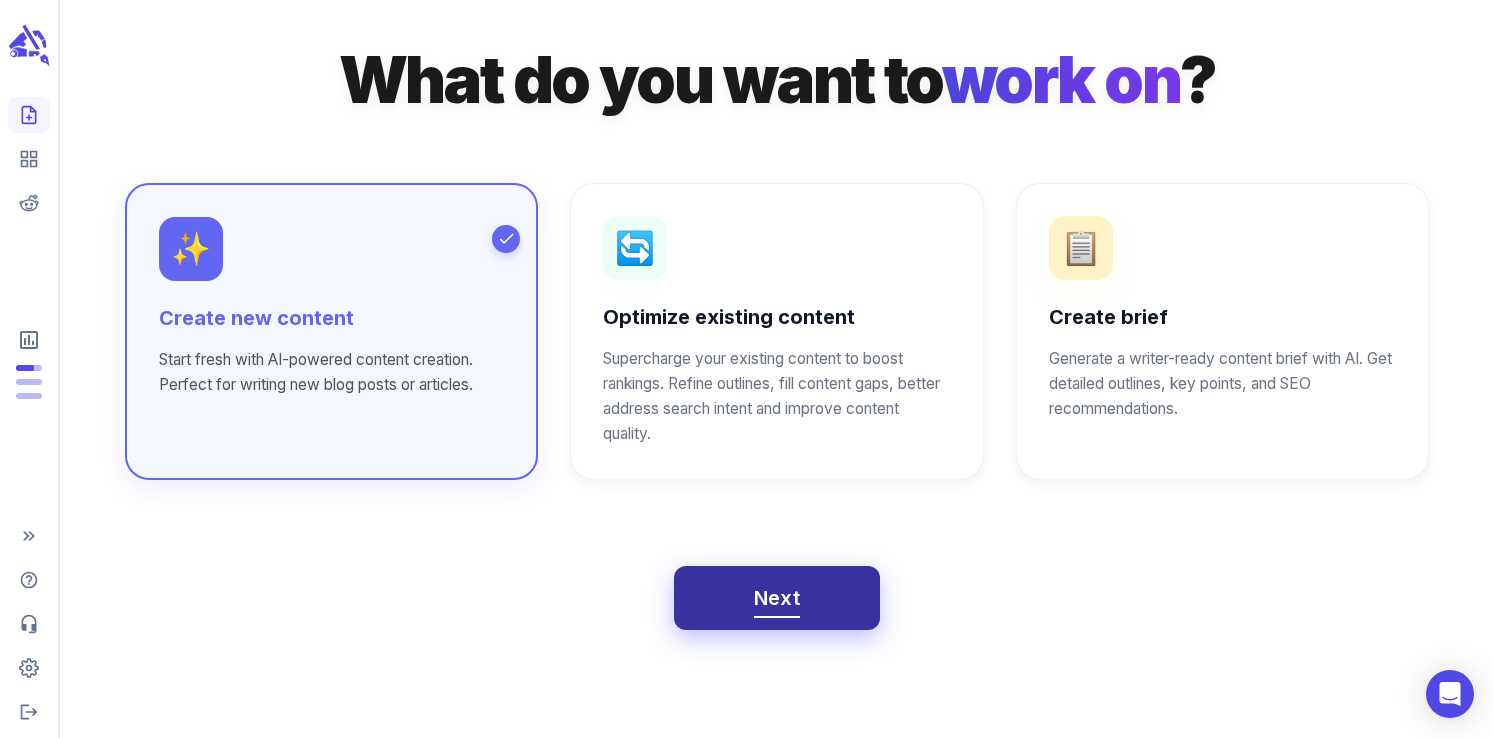 click on "Next" at bounding box center (777, 598) 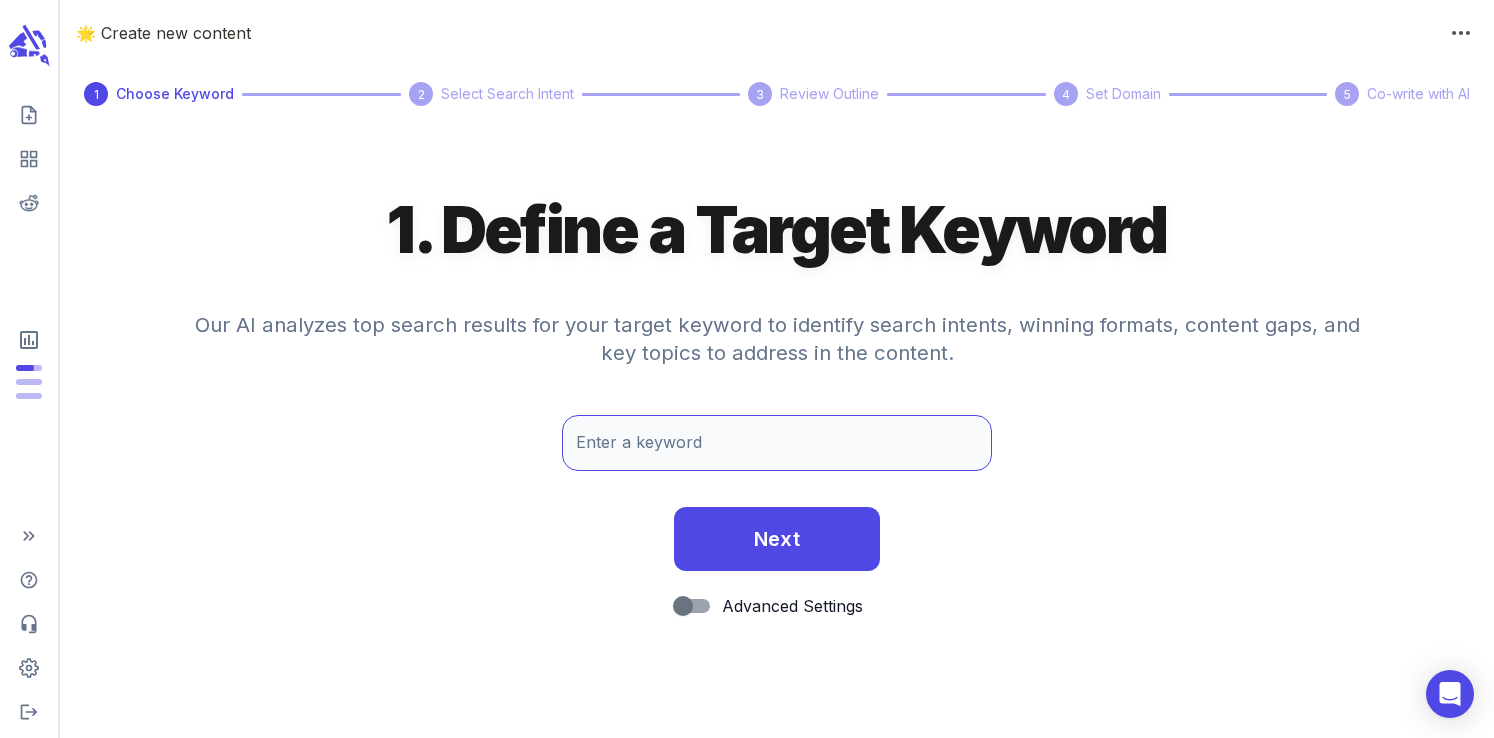 click on "Enter a keyword" at bounding box center [777, 443] 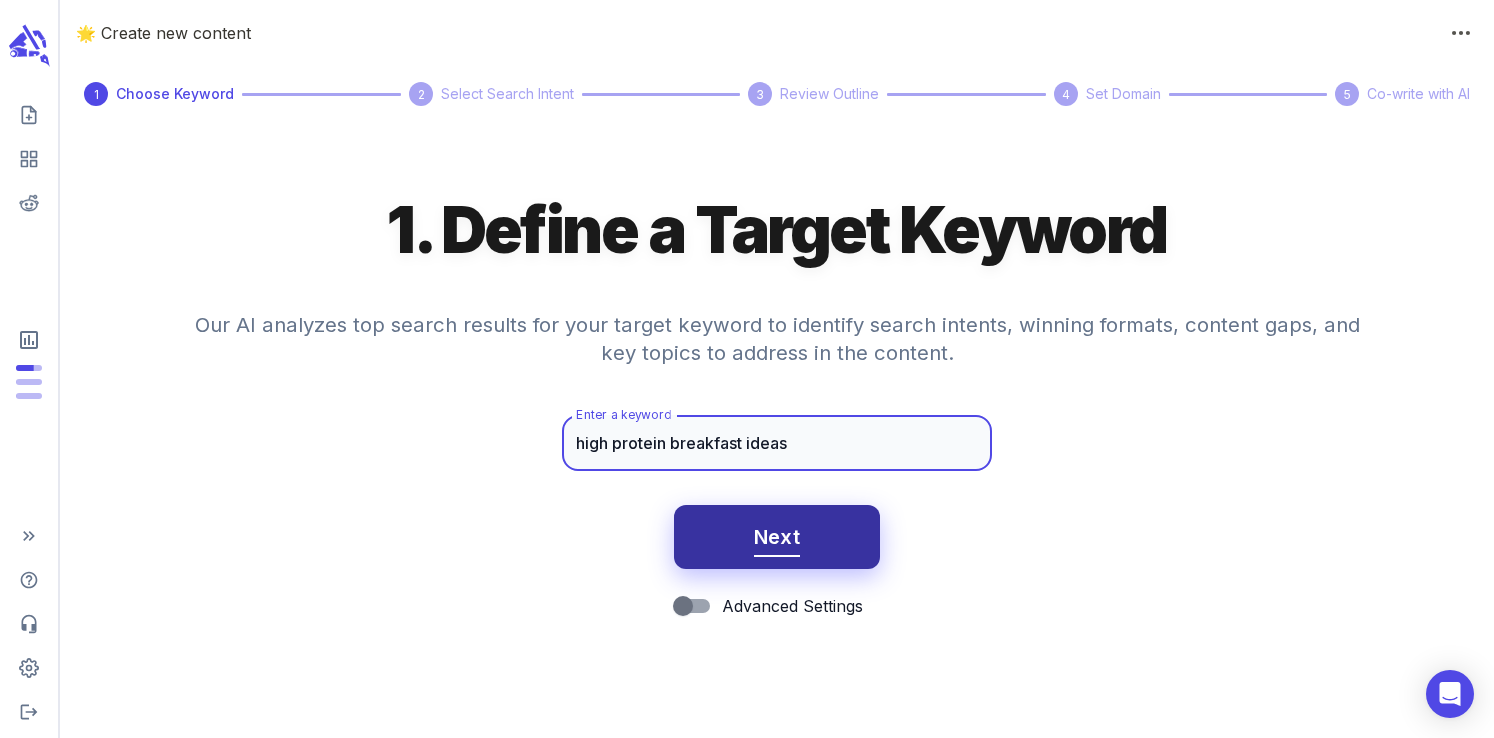 type on "high protein breakfast ideas" 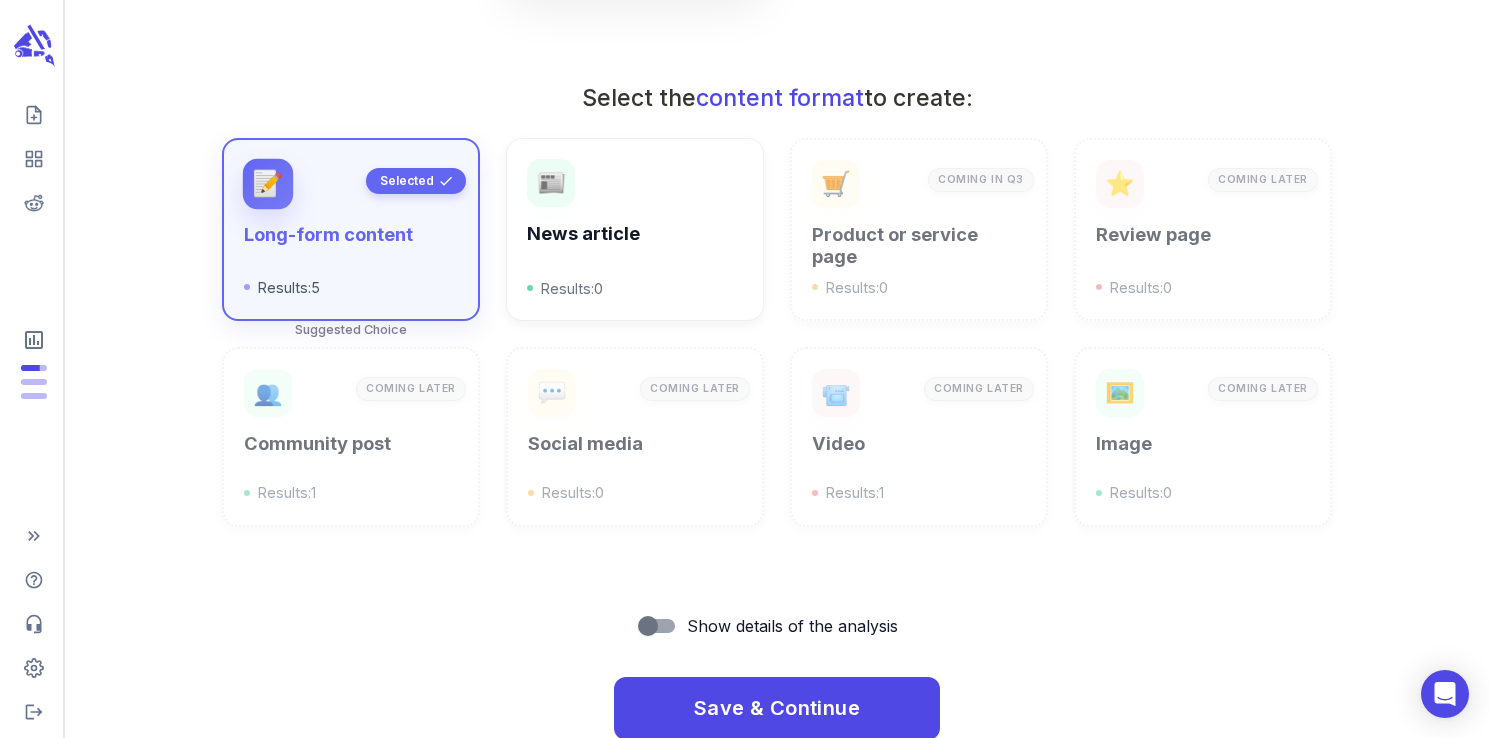 scroll, scrollTop: 718, scrollLeft: 0, axis: vertical 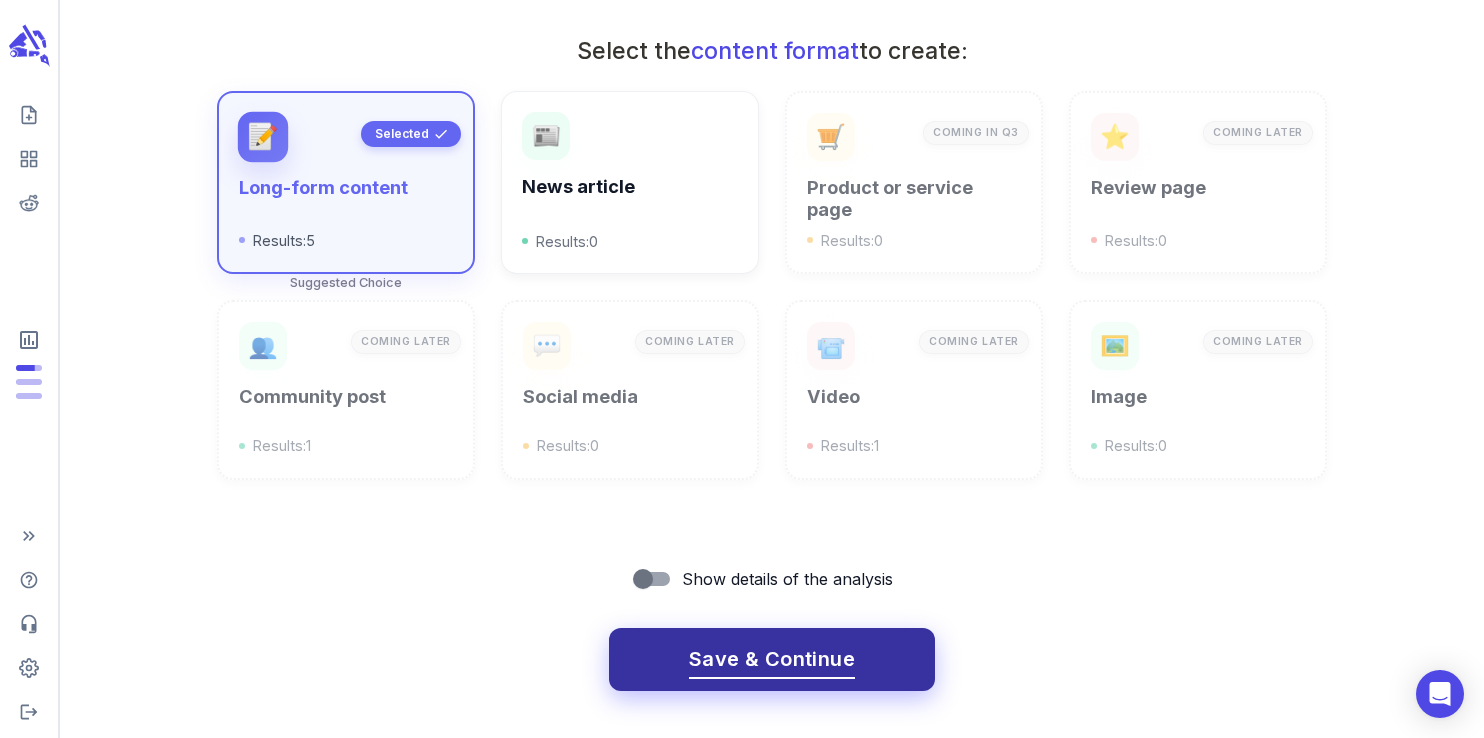 click on "Save & Continue" at bounding box center [772, 659] 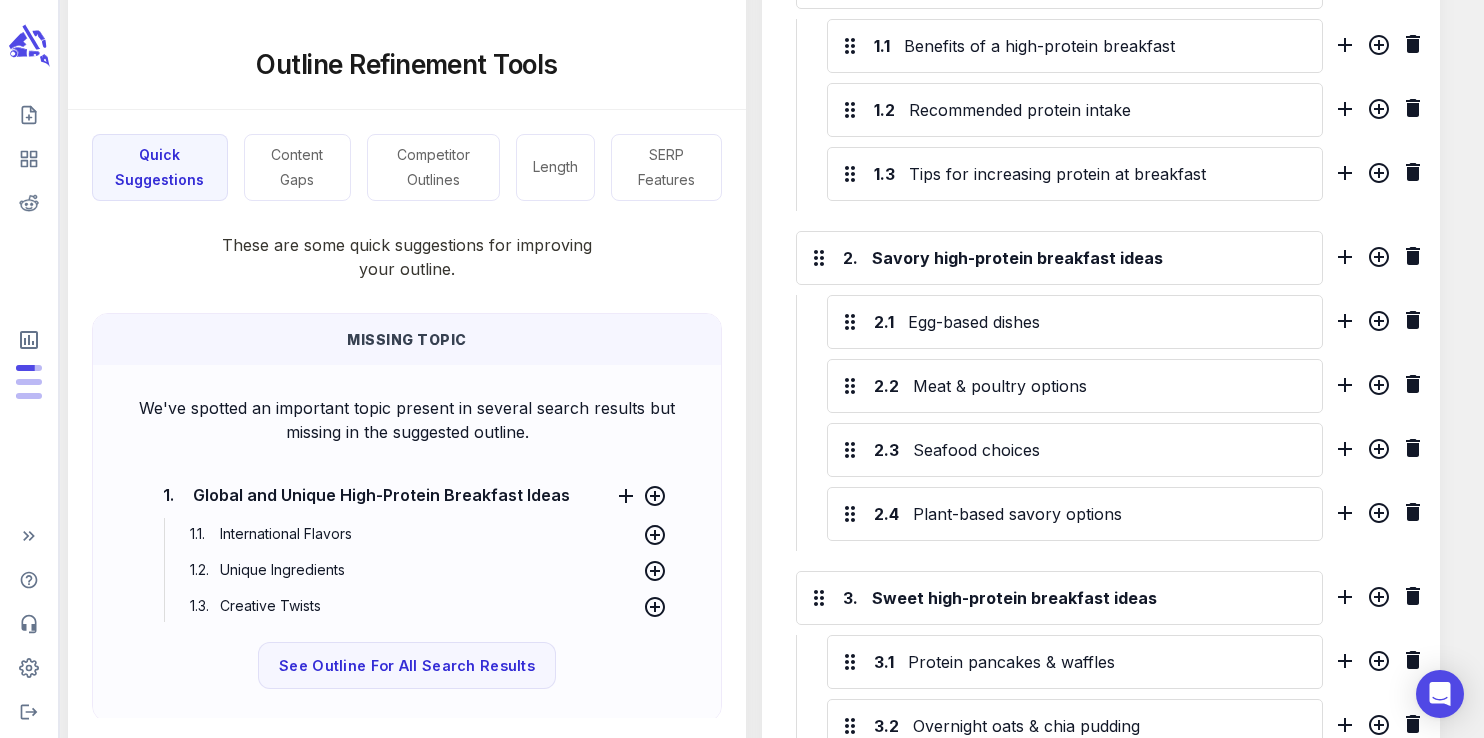 scroll, scrollTop: 1230, scrollLeft: 0, axis: vertical 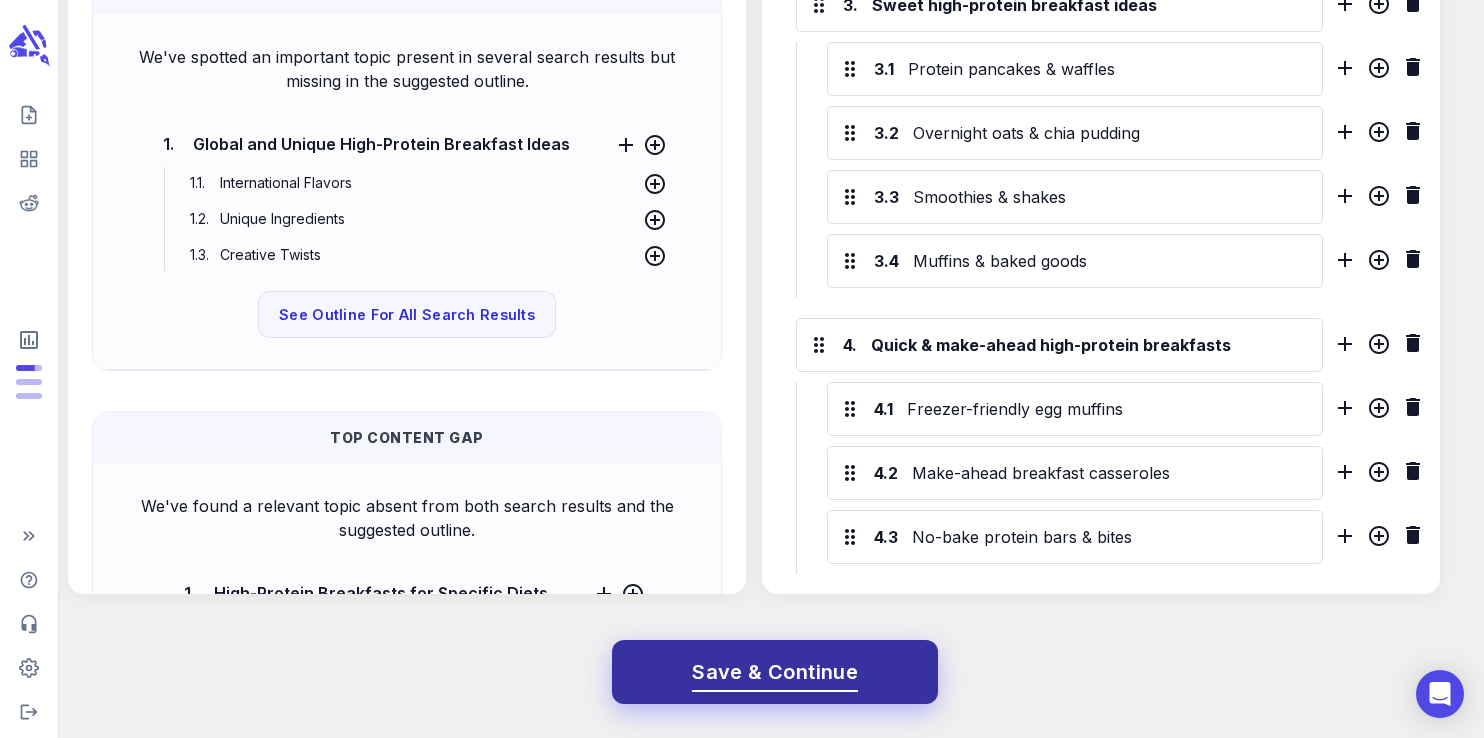 click on "Save & Continue" at bounding box center (775, 672) 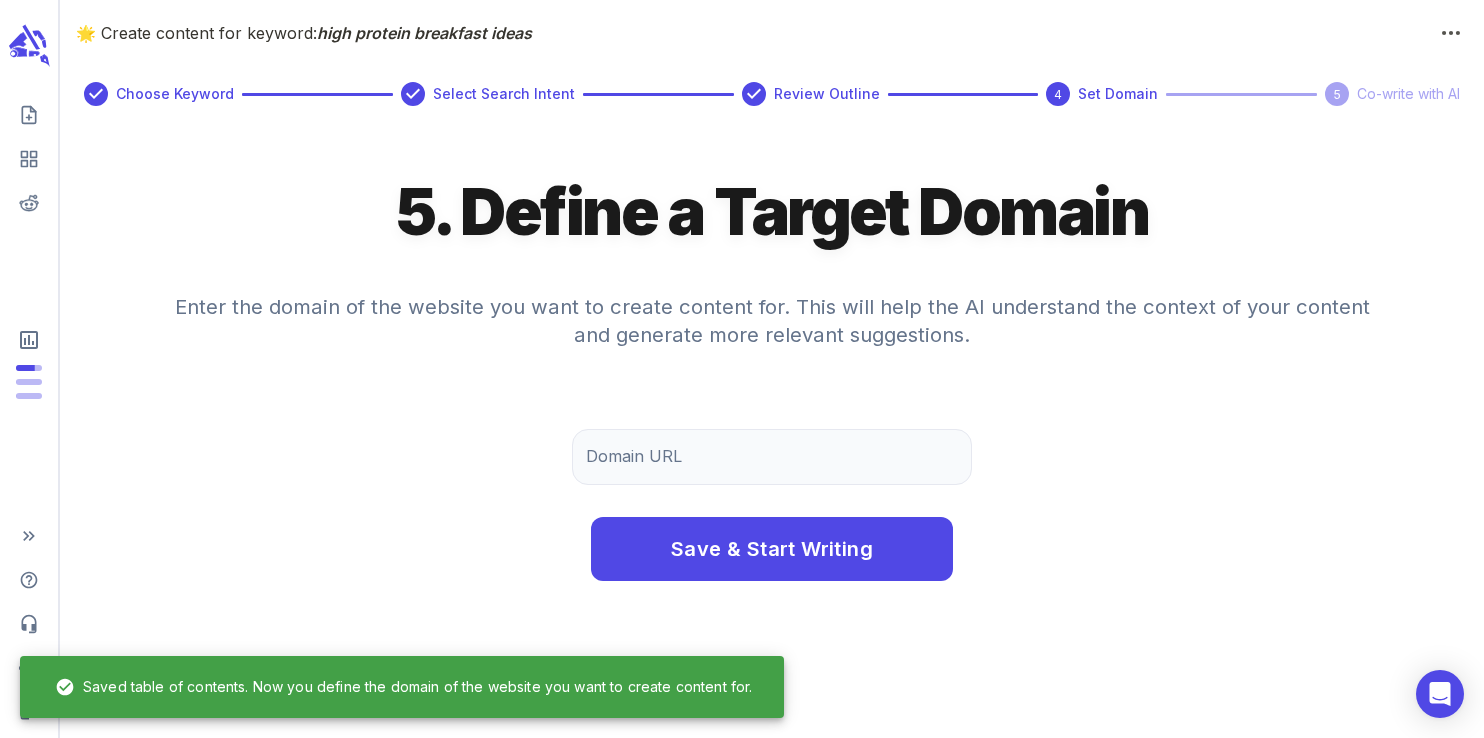 scroll, scrollTop: 0, scrollLeft: 0, axis: both 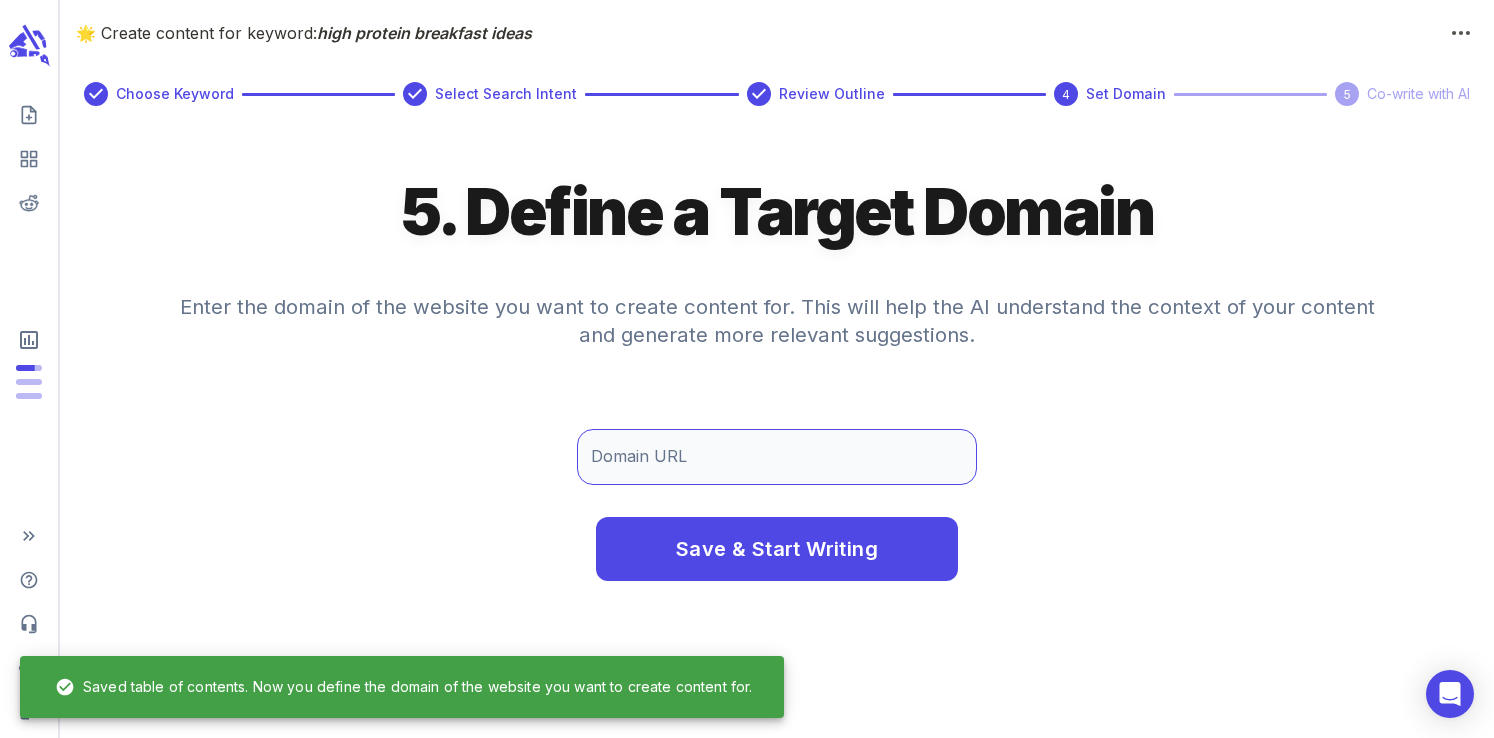 click on "Domain URL" at bounding box center [777, 457] 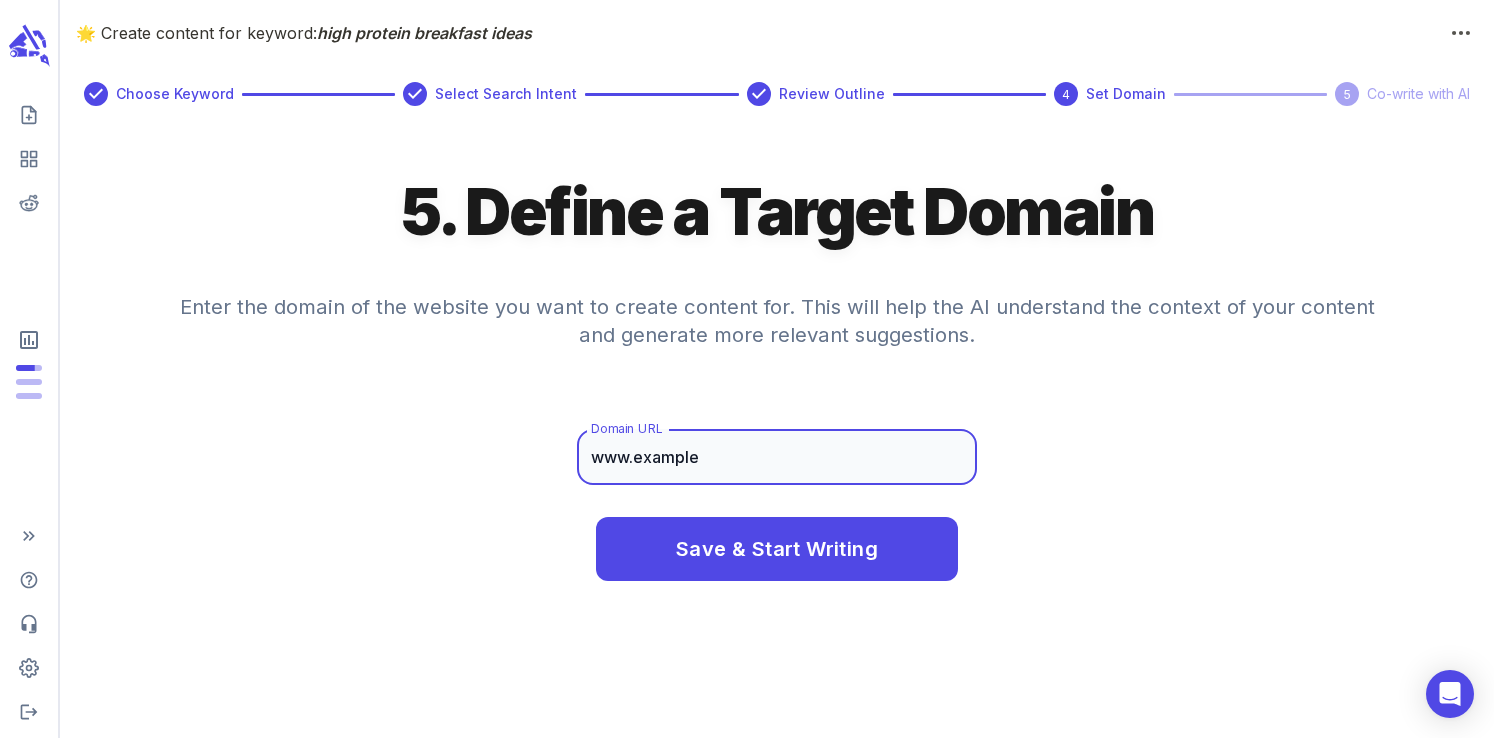 type on "www.example.com" 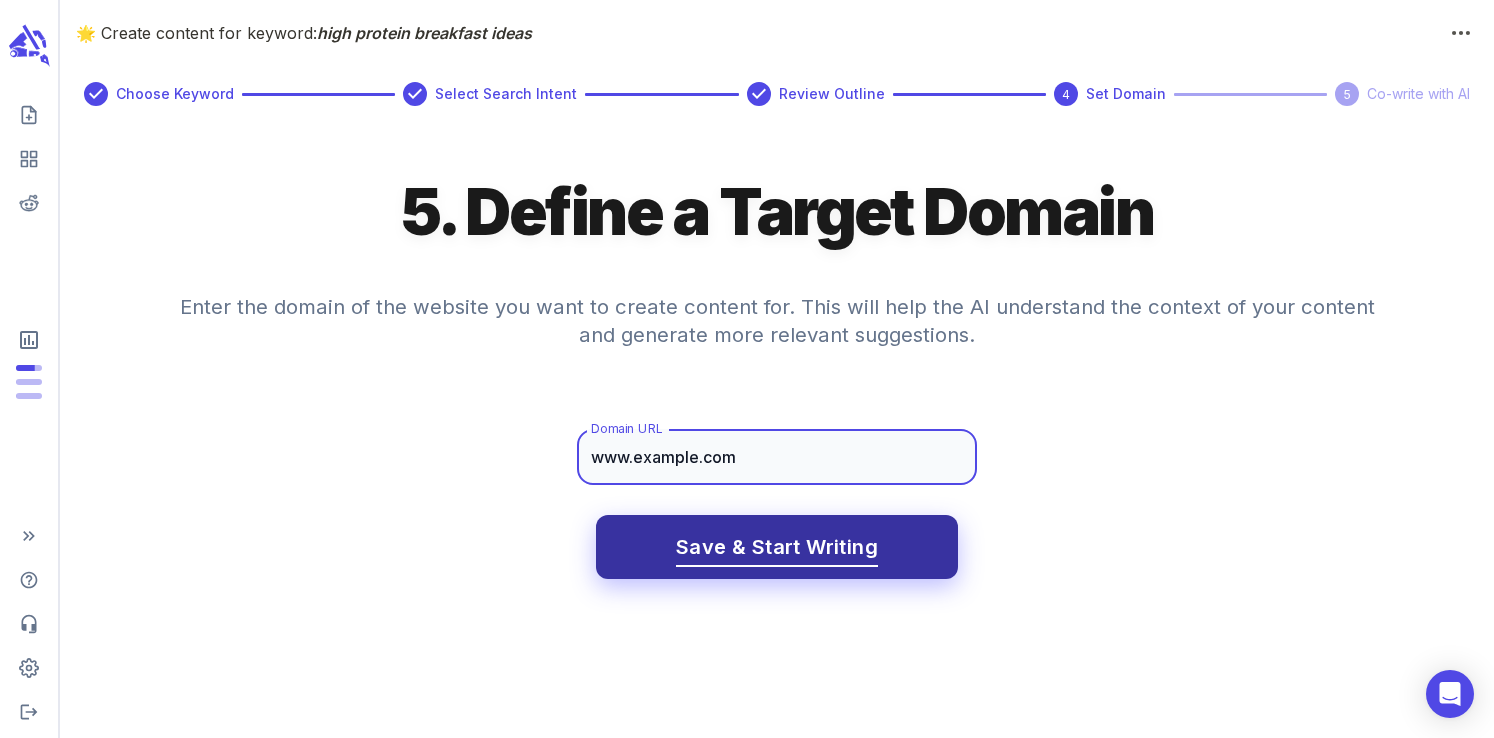 click on "Save & Start Writing" at bounding box center [777, 547] 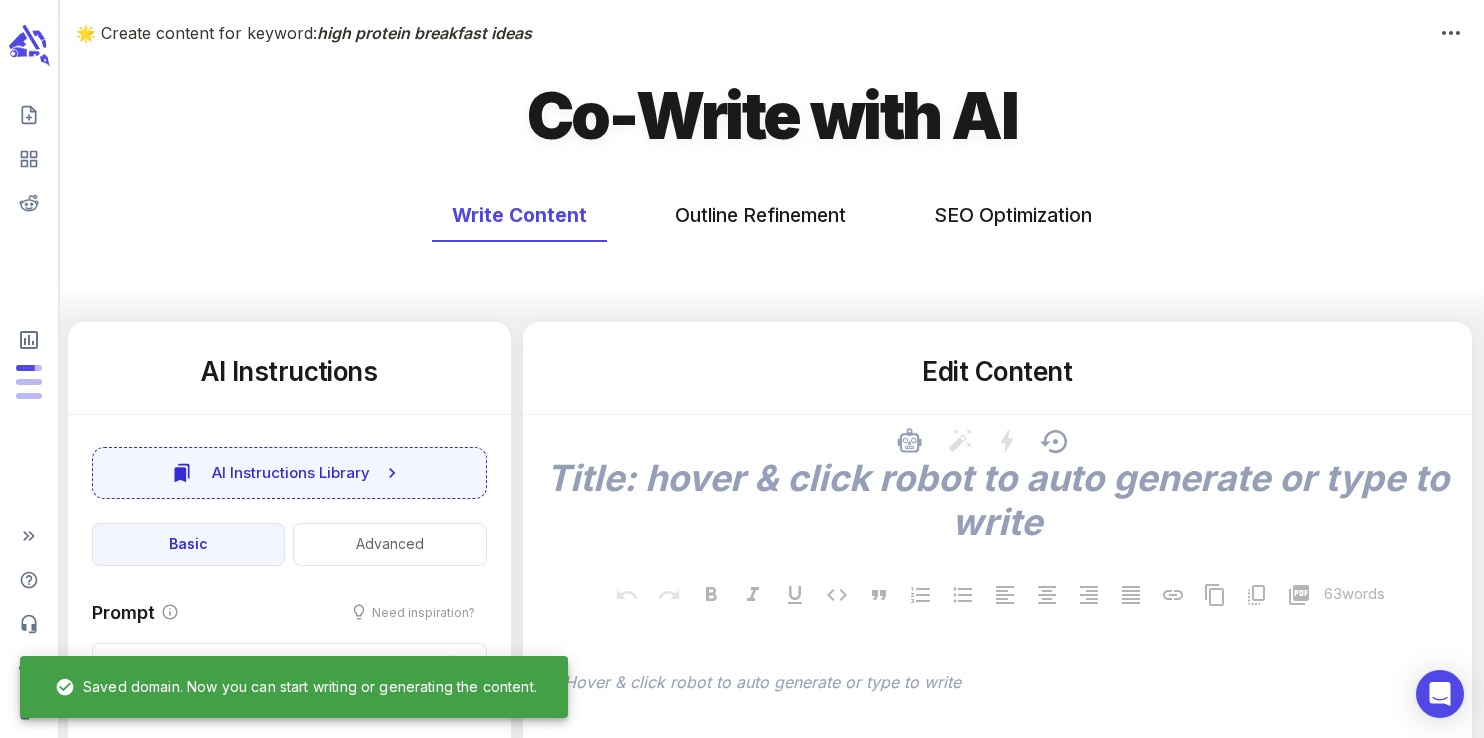type on "x" 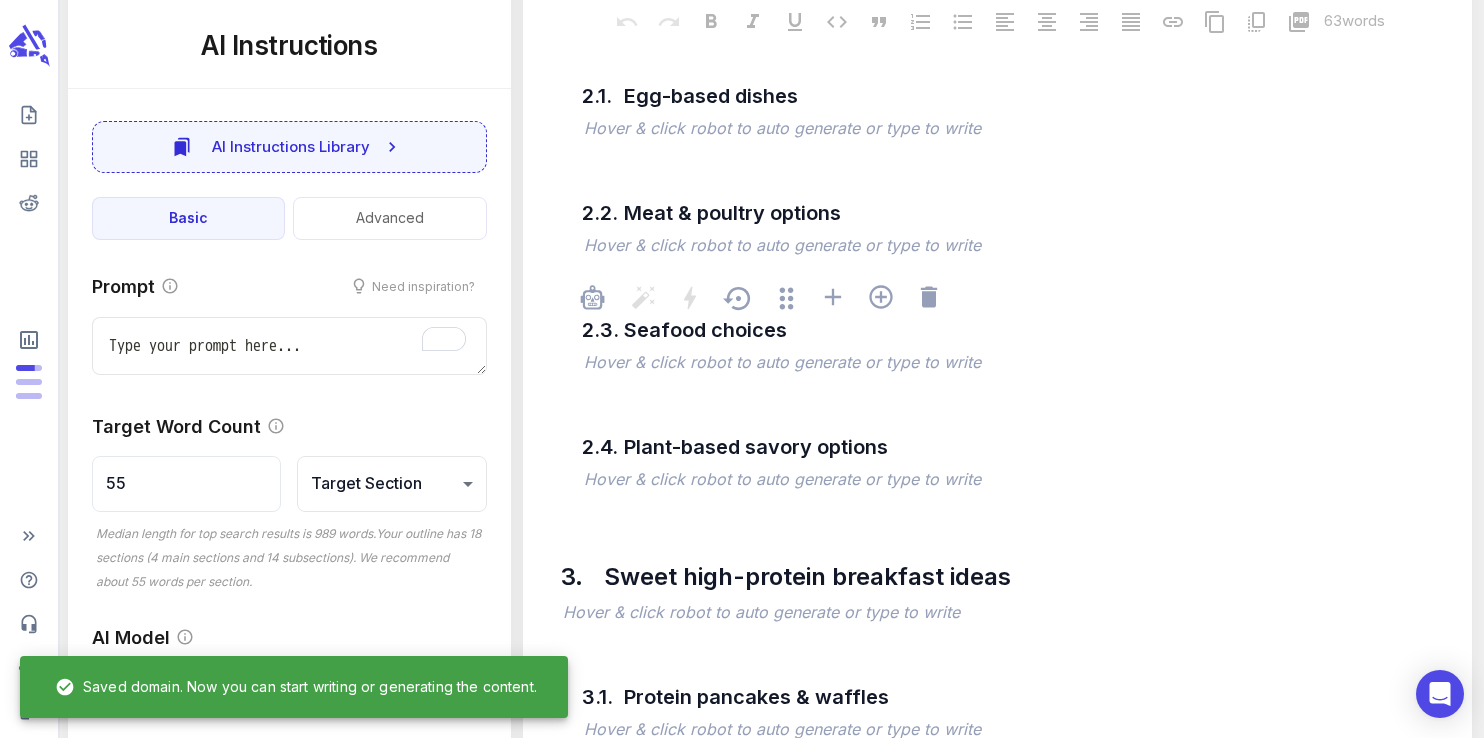 type on "x" 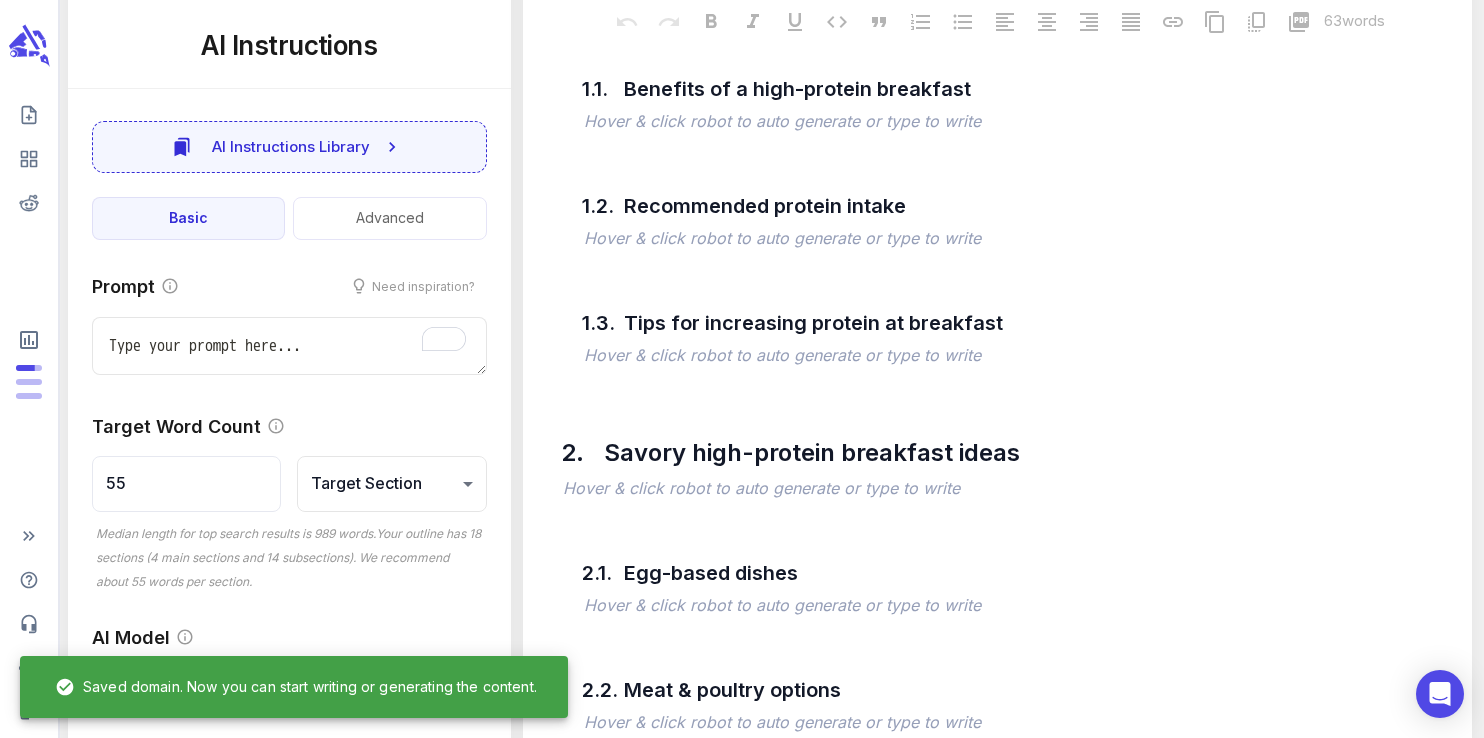 scroll, scrollTop: 0, scrollLeft: 0, axis: both 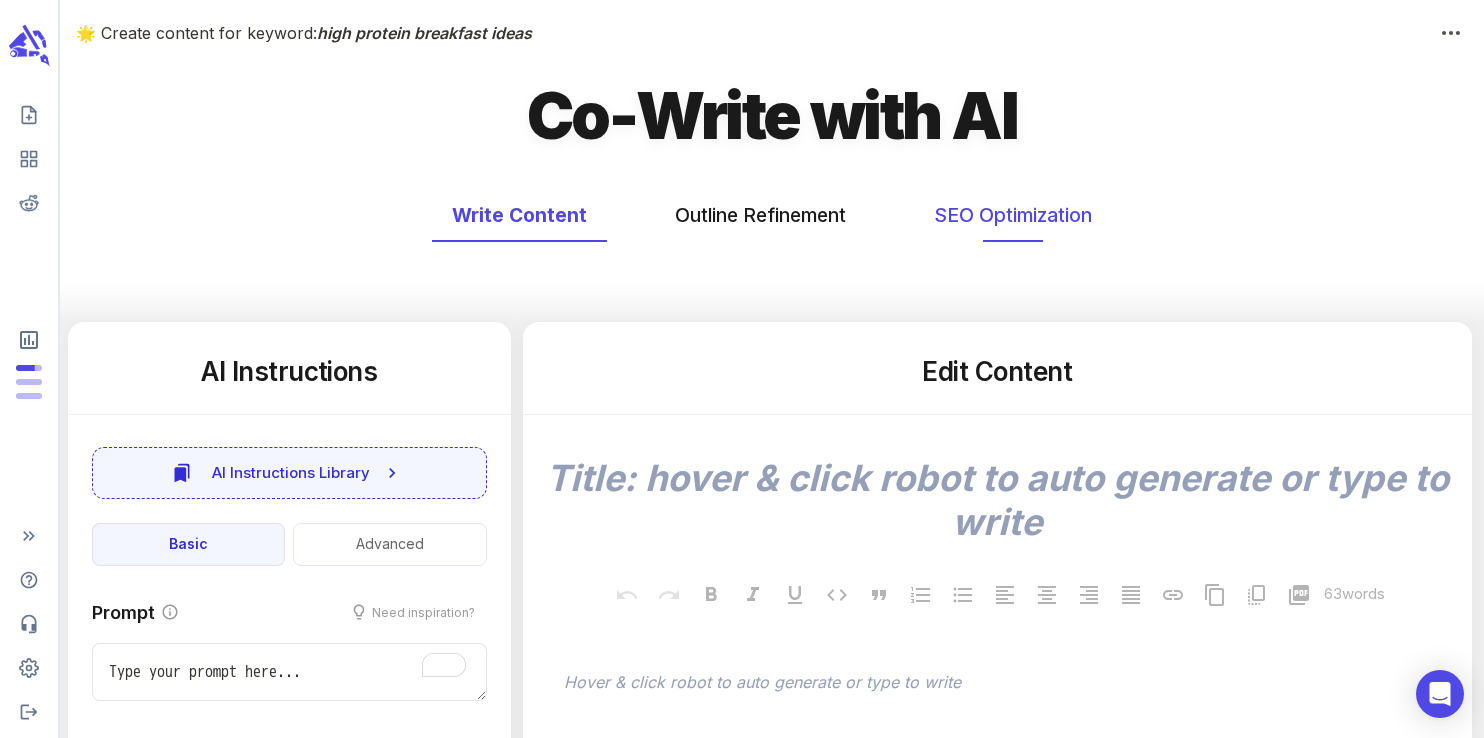 click on "SEO Optimization" at bounding box center (1013, 215) 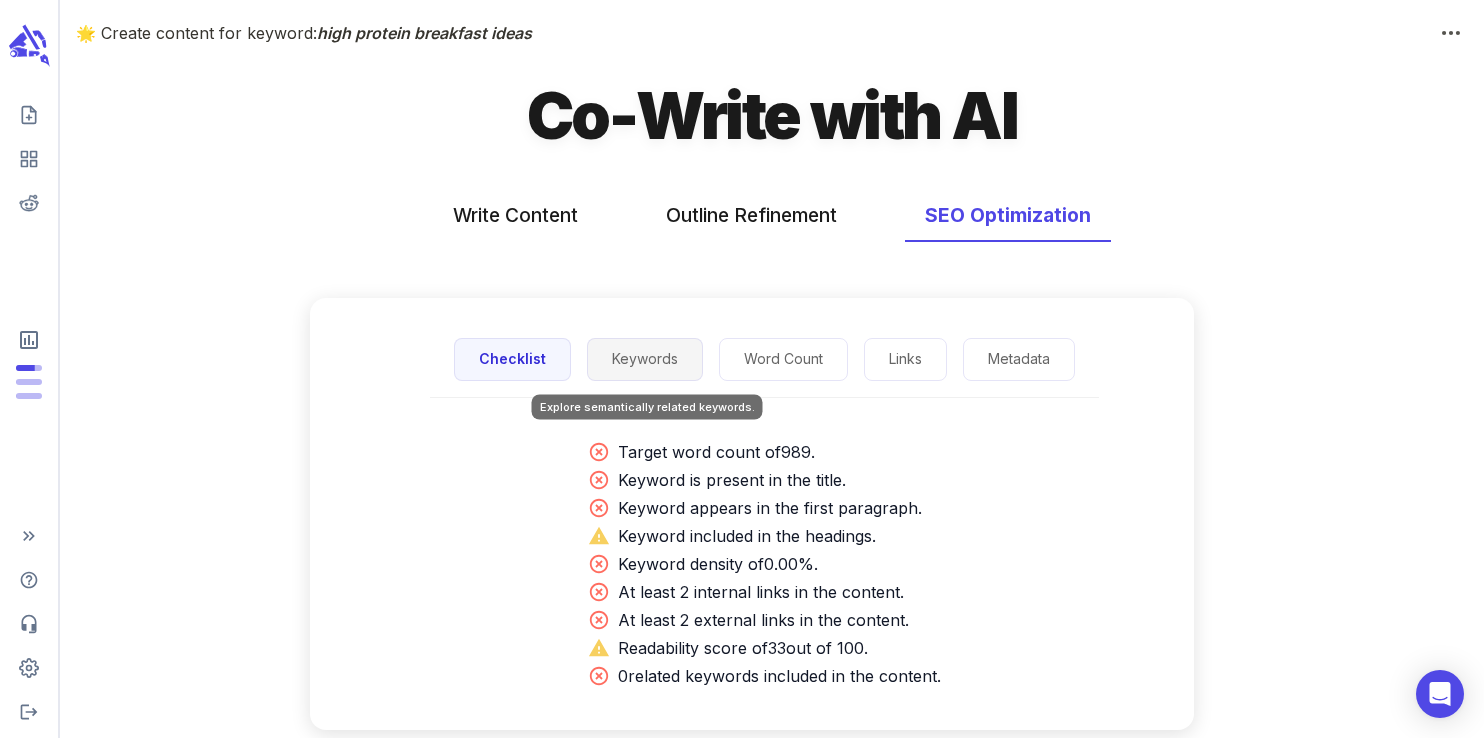 click on "Keywords" at bounding box center (645, 359) 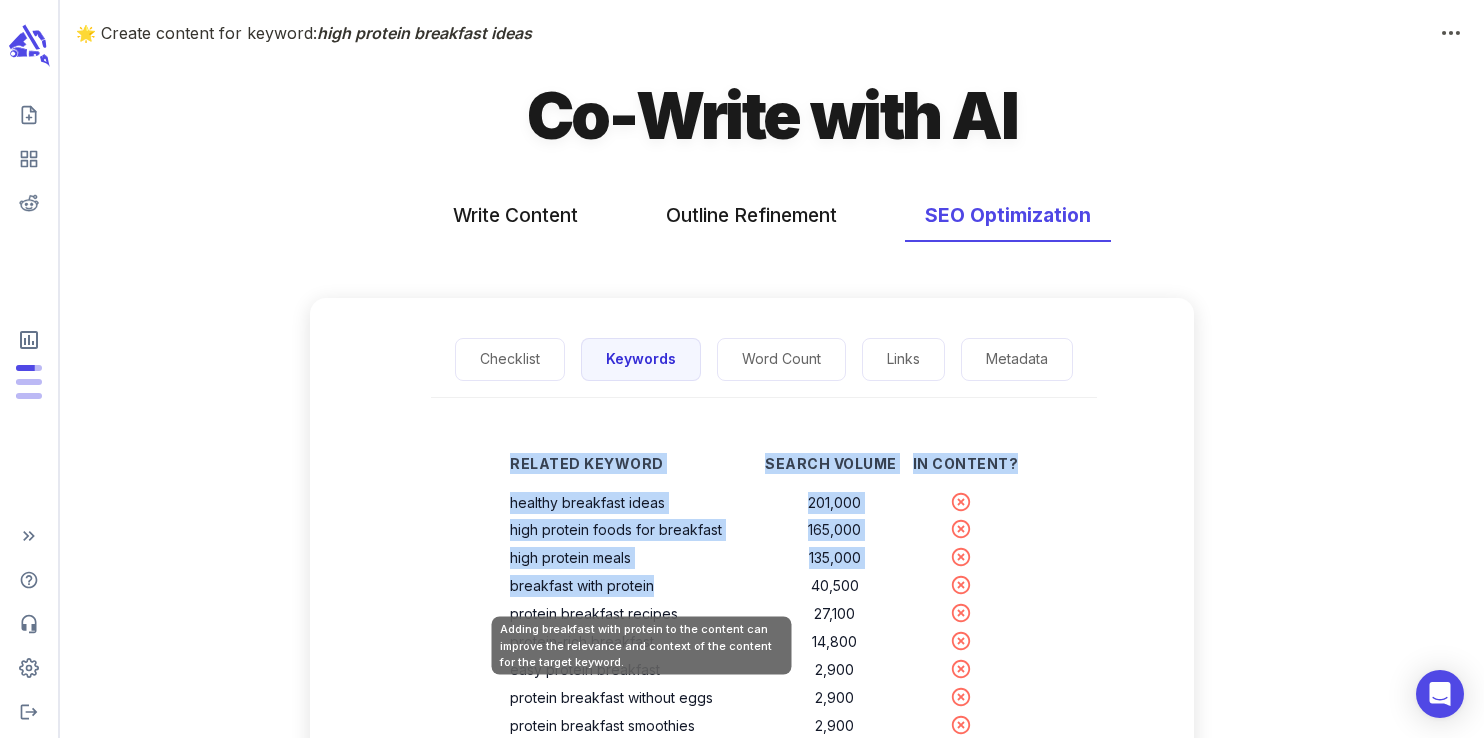 drag, startPoint x: 513, startPoint y: 500, endPoint x: 629, endPoint y: 600, distance: 153.15352 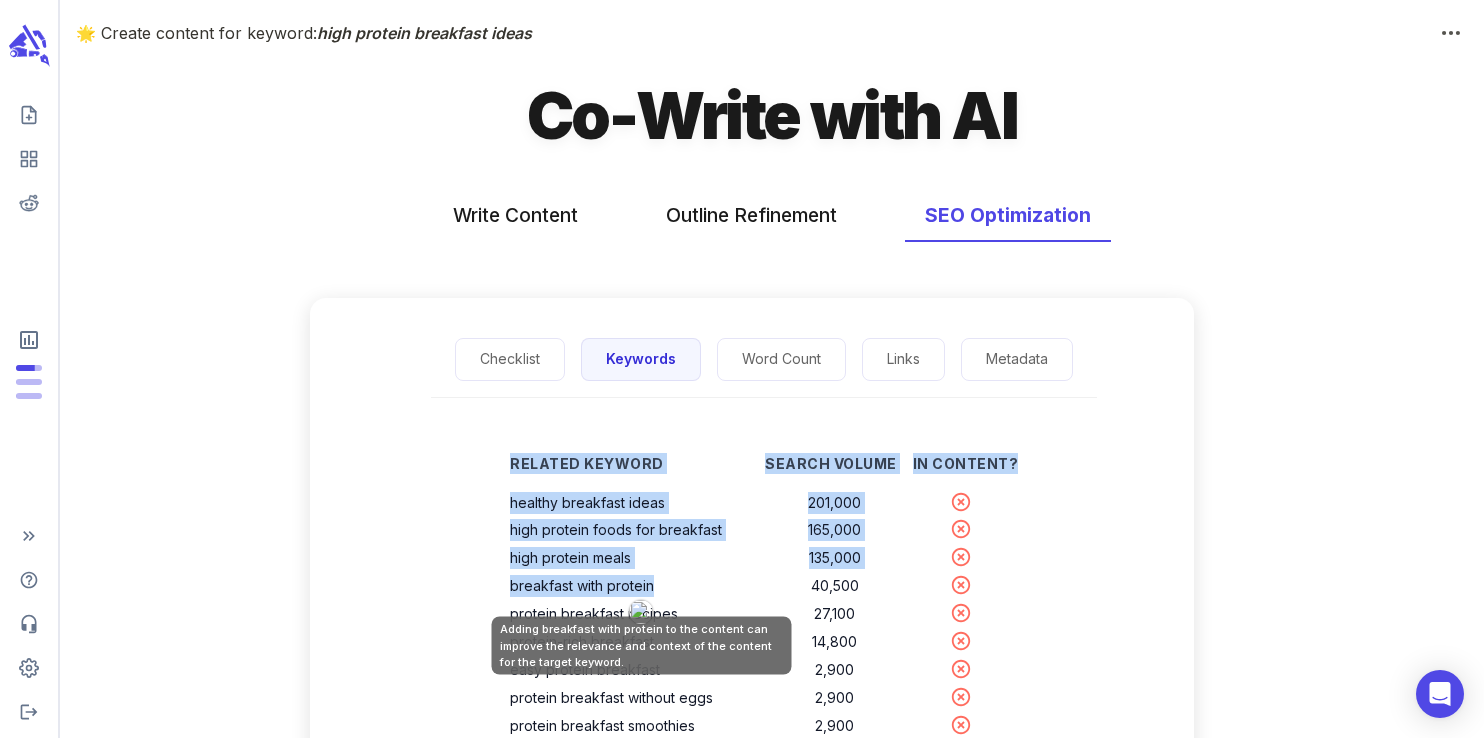 click on "breakfast with protein" at bounding box center [637, 586] 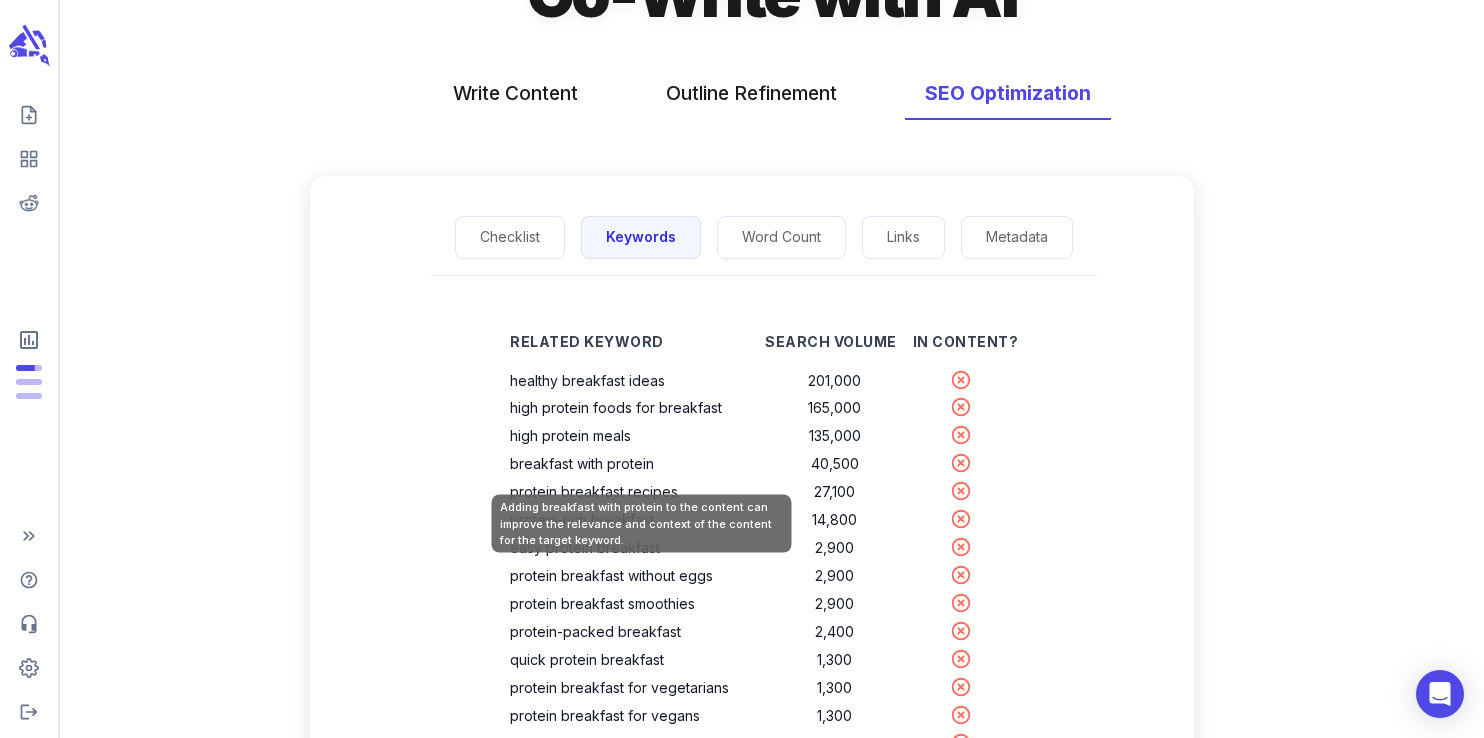 scroll, scrollTop: 140, scrollLeft: 0, axis: vertical 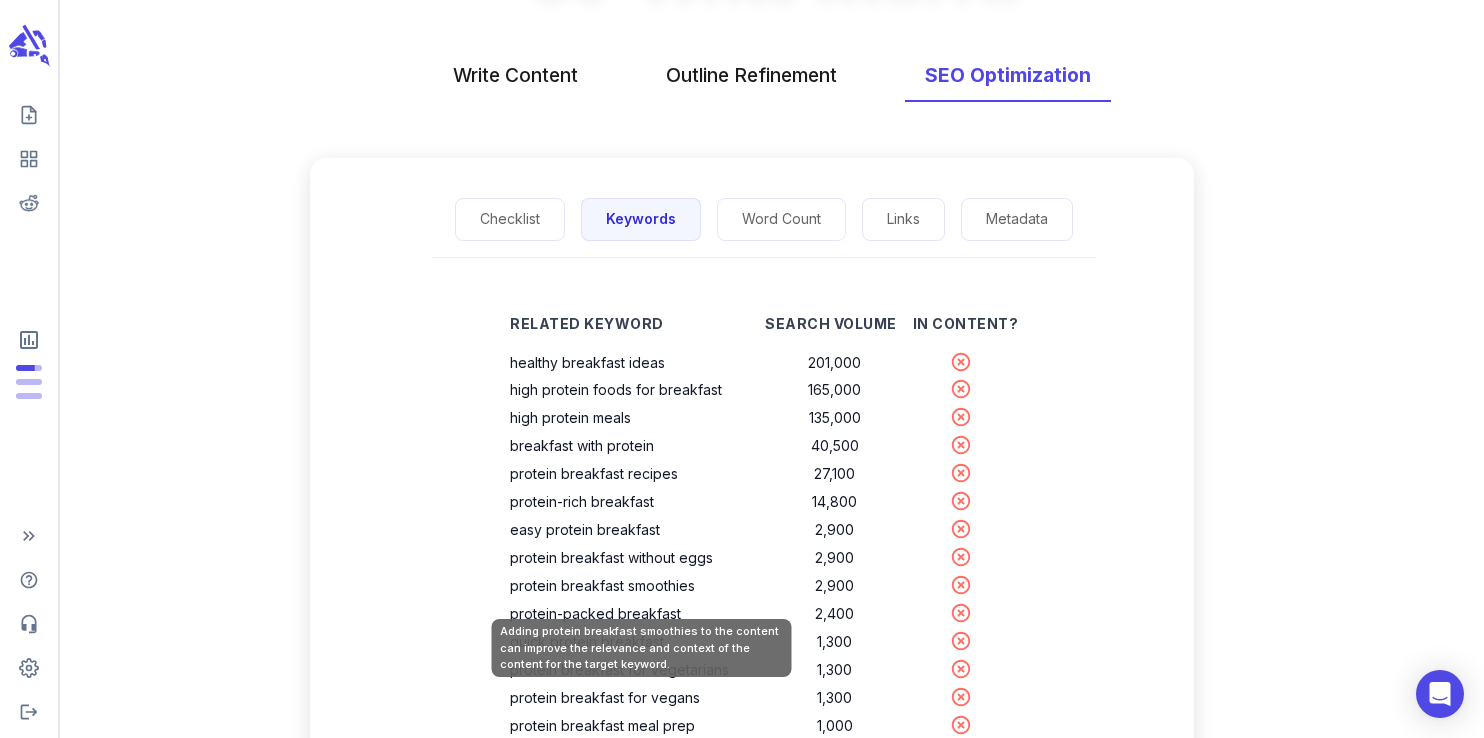 click on "protein breakfast smoothies" at bounding box center [637, 586] 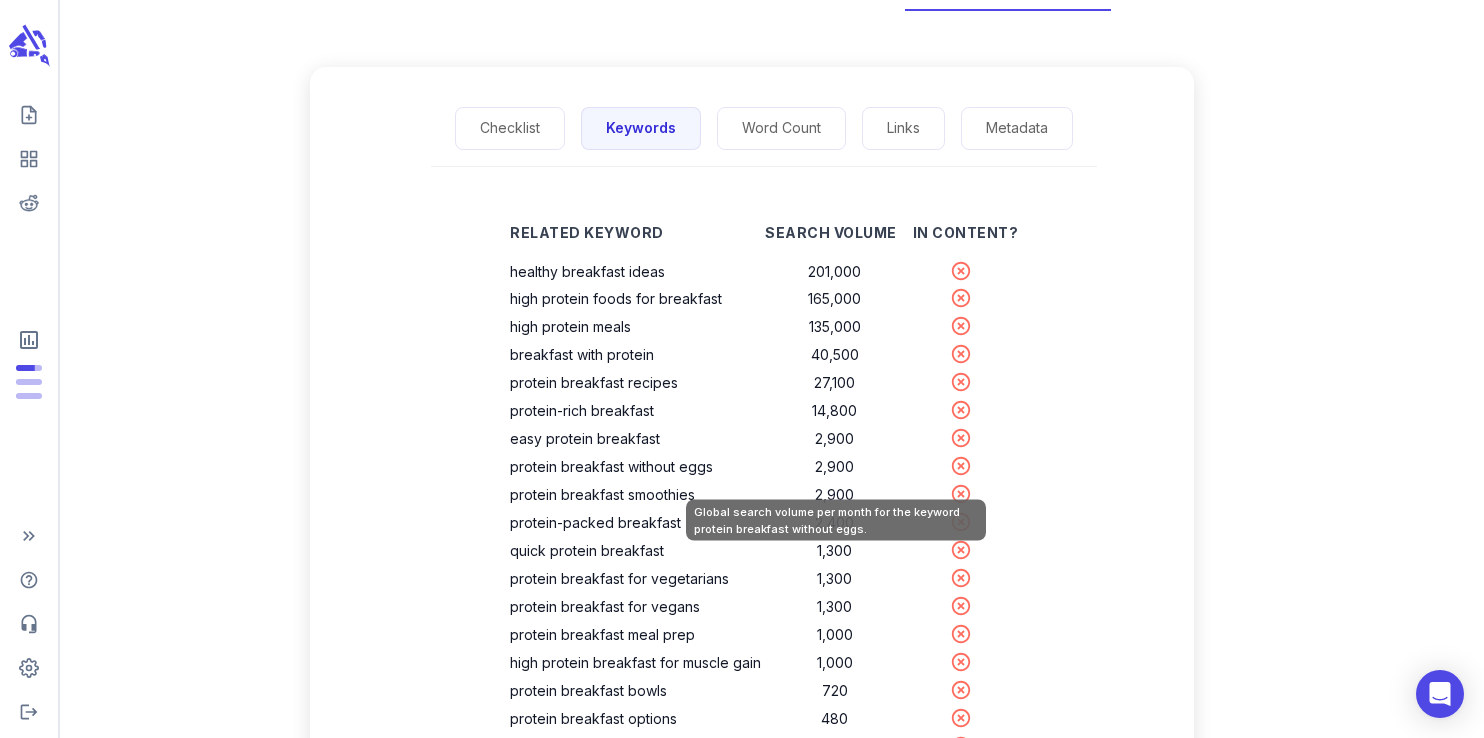 scroll, scrollTop: 247, scrollLeft: 0, axis: vertical 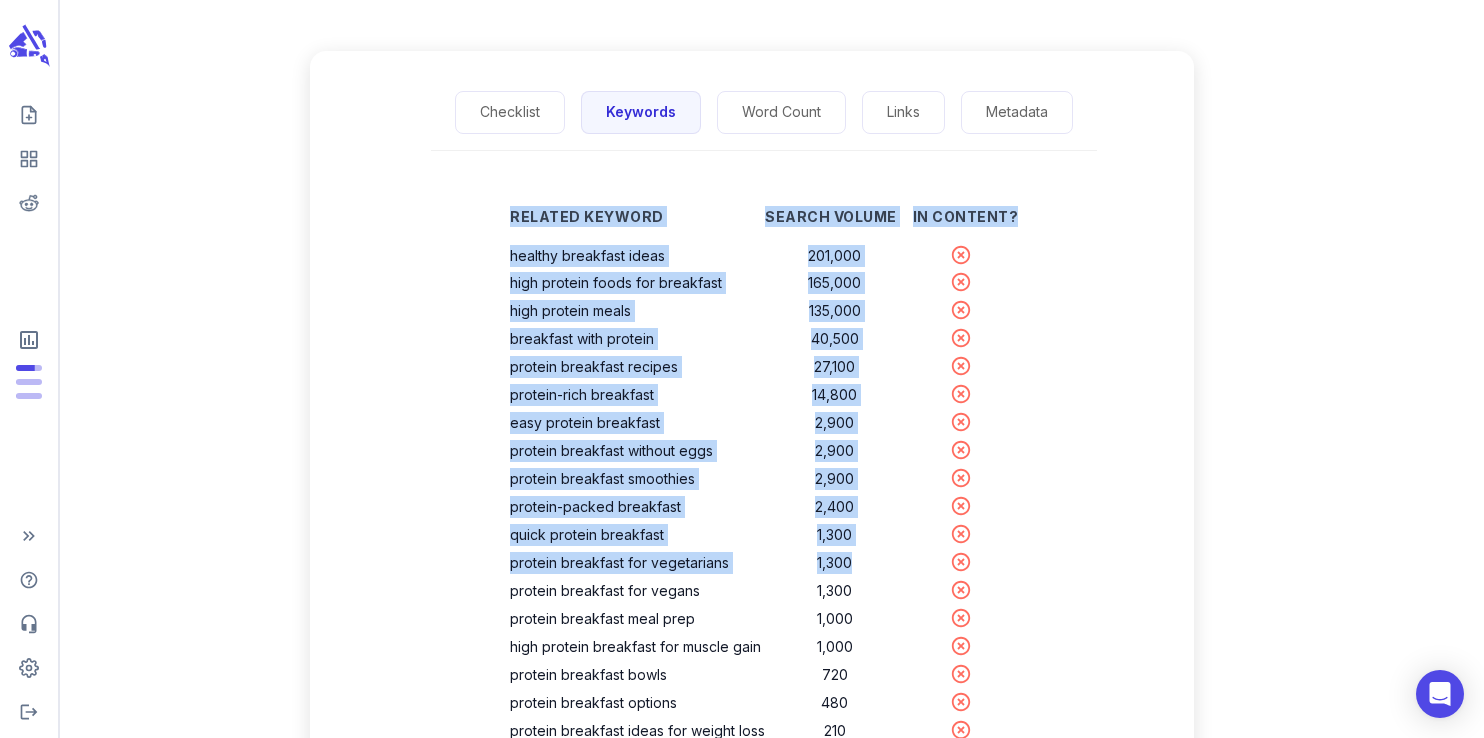 drag, startPoint x: 855, startPoint y: 568, endPoint x: 510, endPoint y: 259, distance: 463.14792 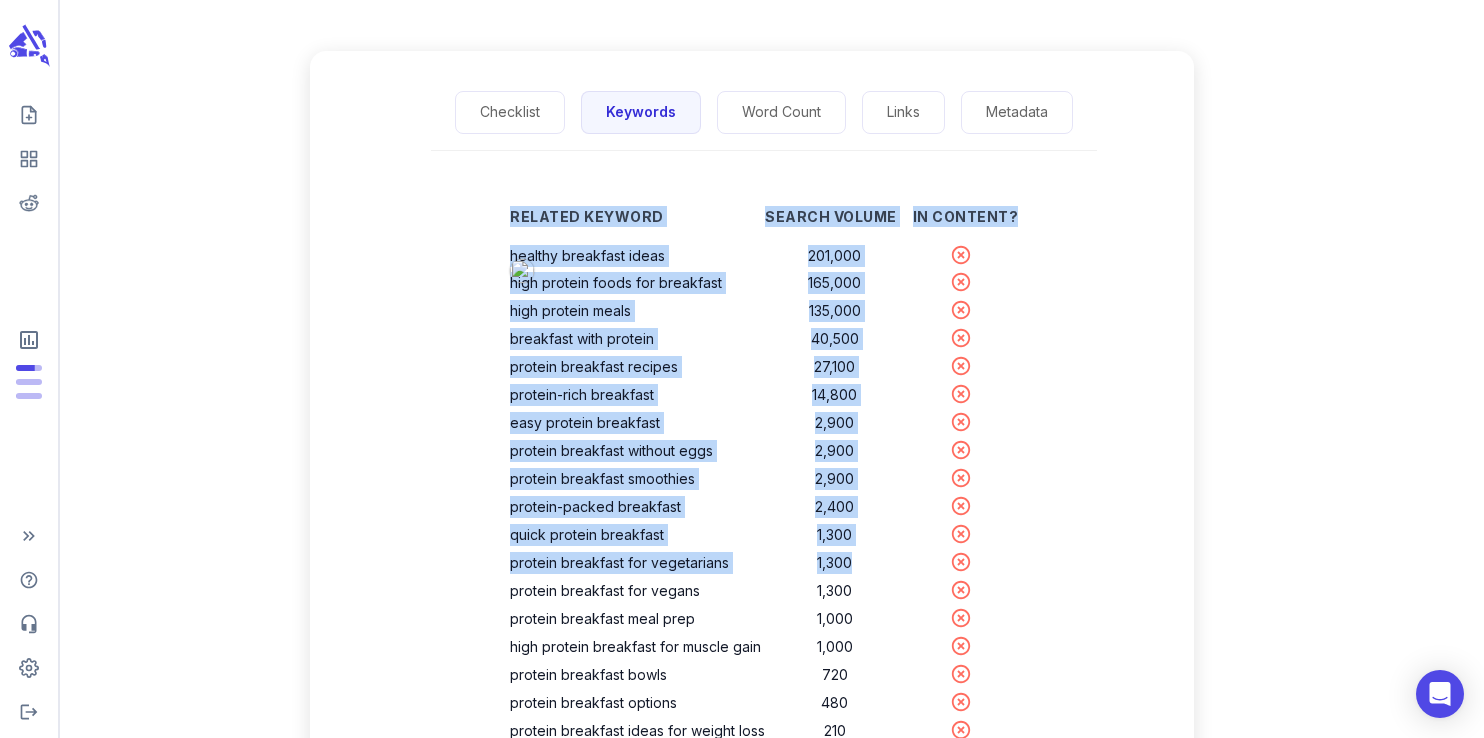 copy on "Related Keyword Search Volume In Content? healthy breakfast ideas 201,000 high protein foods for breakfast 165,000 high protein meals 135,000 breakfast with protein 40,500 protein breakfast recipes 27,100 protein-rich breakfast 14,800 easy protein breakfast 2,900 protein breakfast without eggs 2,900 protein breakfast smoothies 2,900 protein-packed breakfast 2,400 quick protein breakfast 1,300 protein breakfast for vegetarians 1,300" 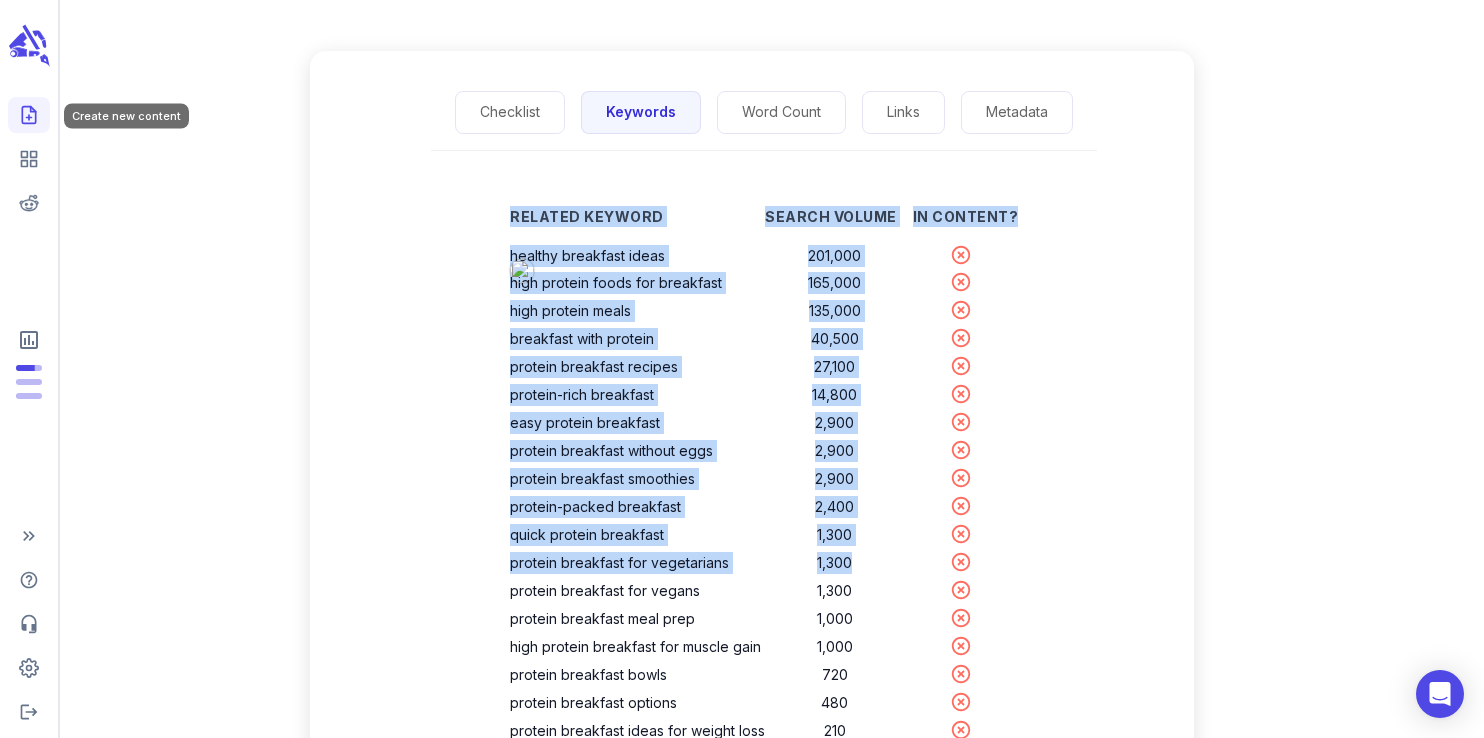 click 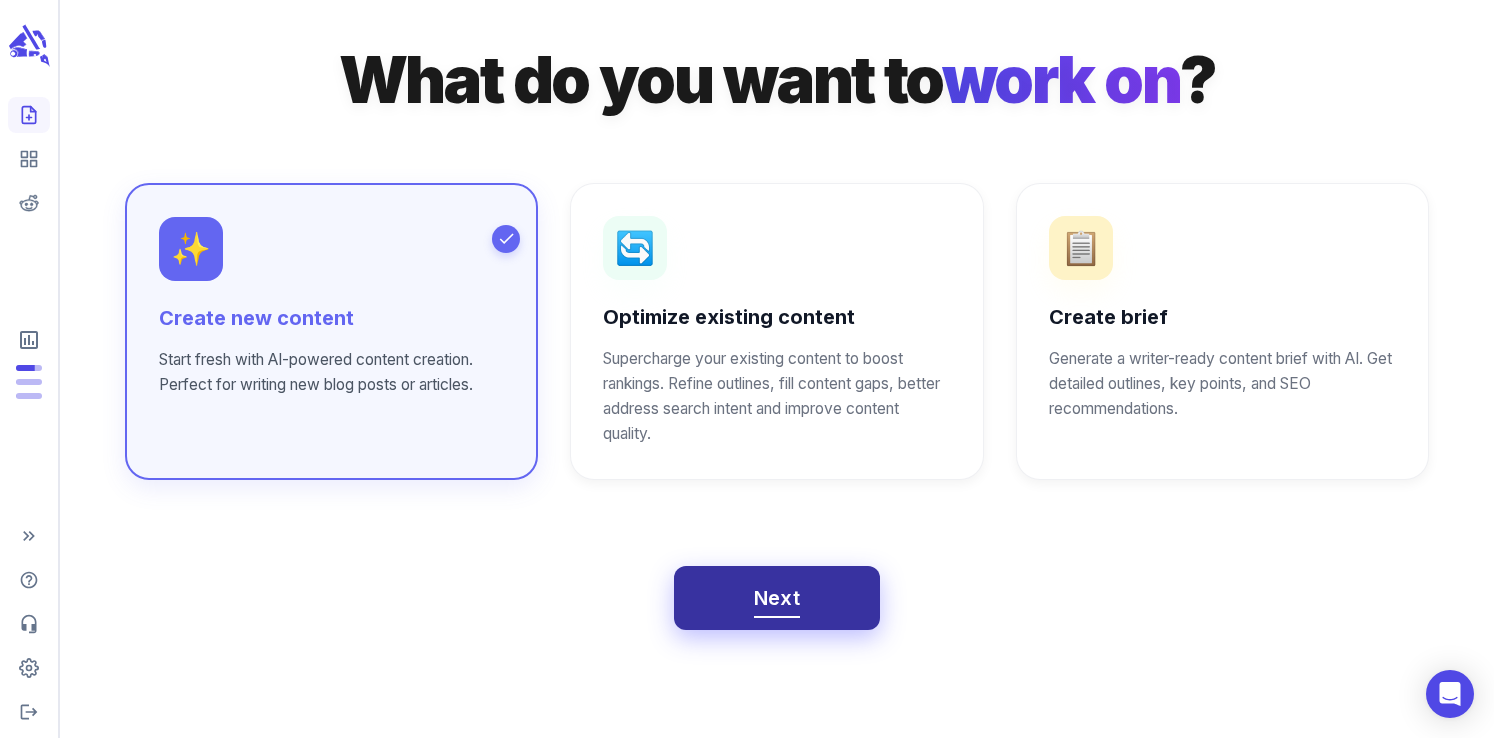 click on "Next" at bounding box center [777, 598] 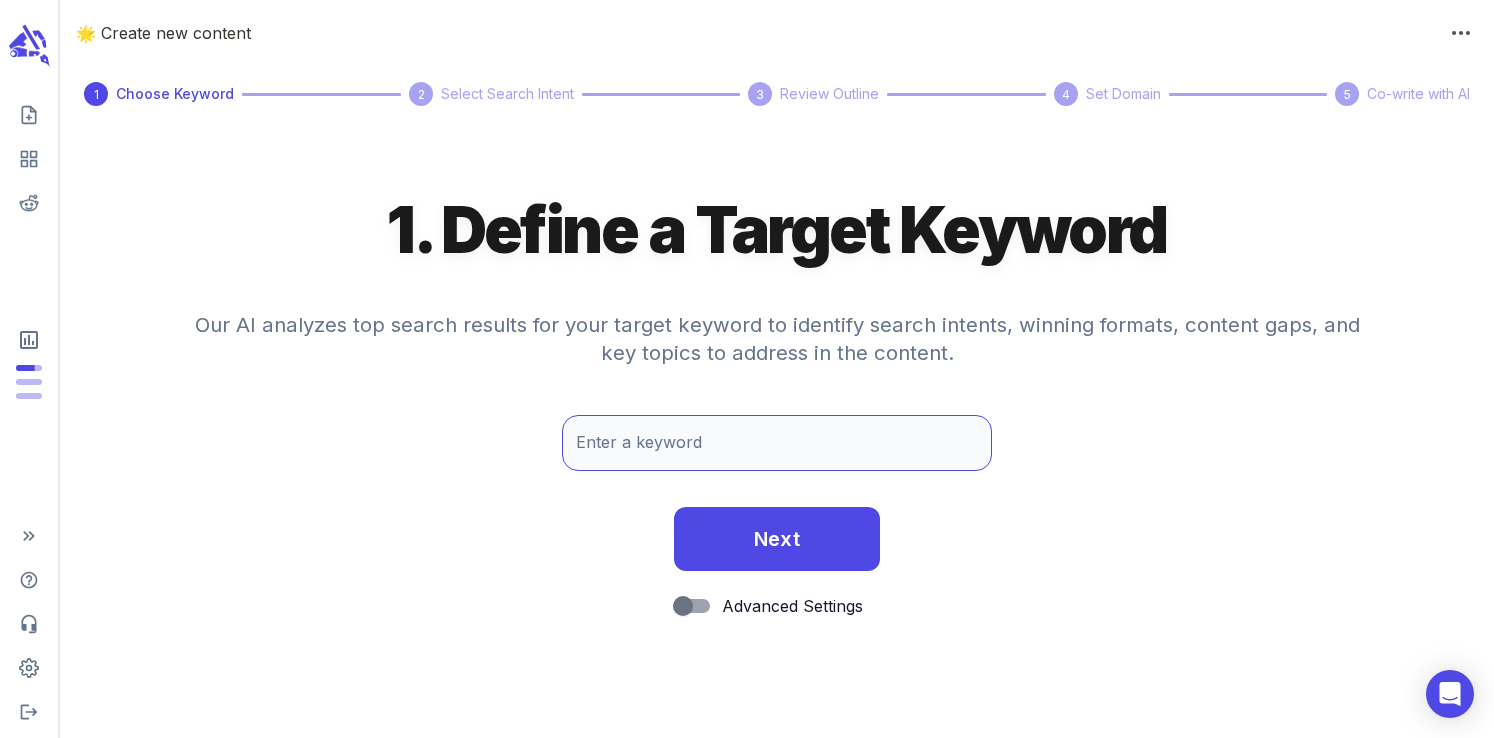 click on "Enter a keyword" at bounding box center [777, 443] 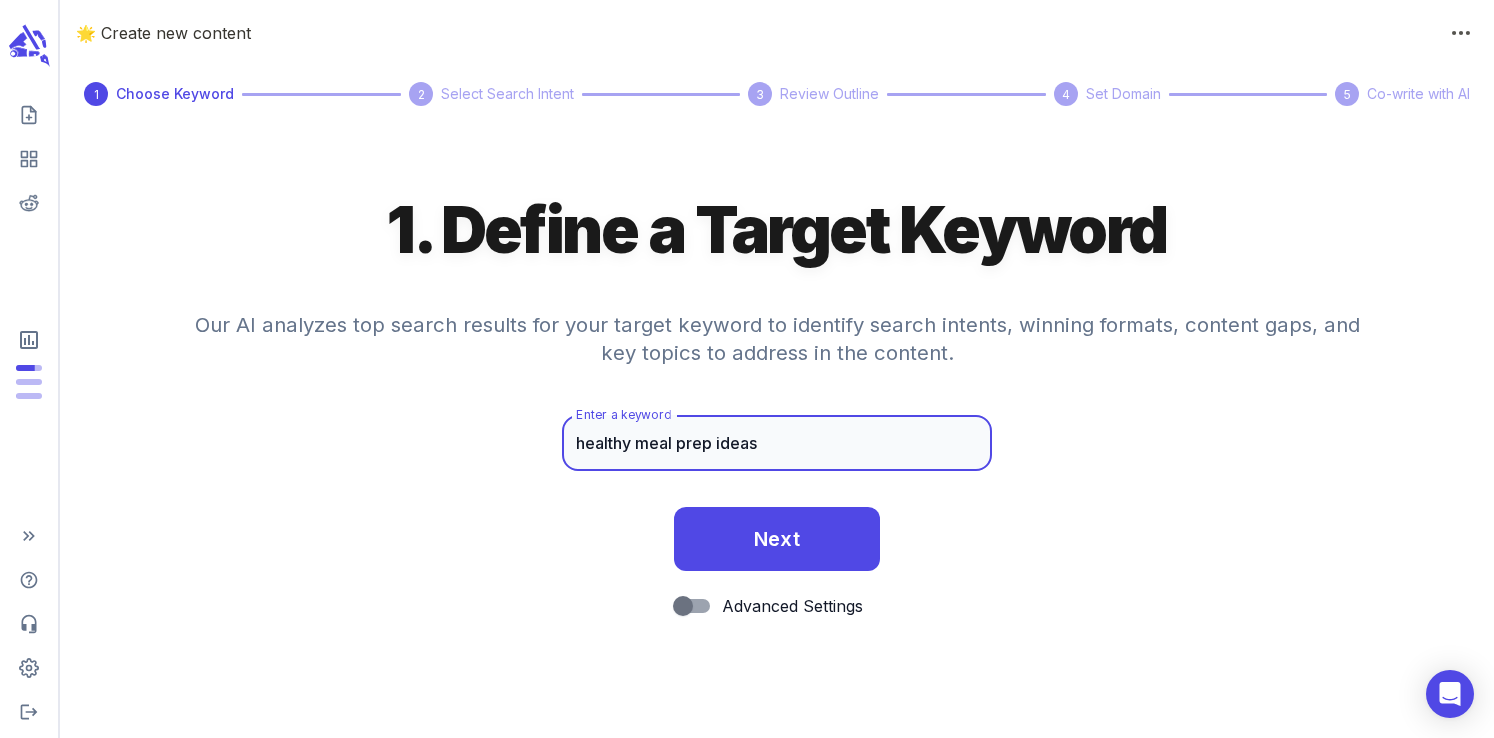 type on "healthy meal prep ideas" 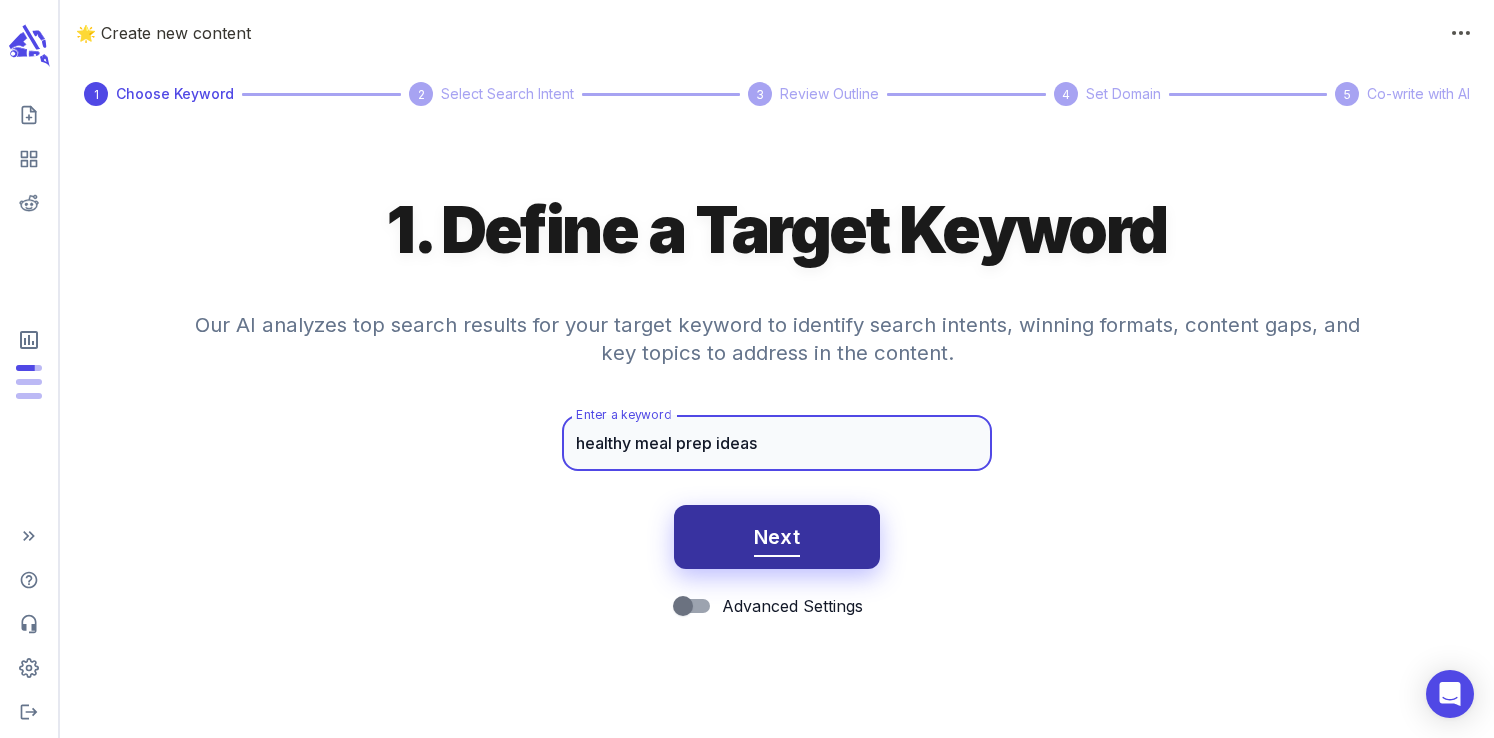 click on "Next" at bounding box center [777, 537] 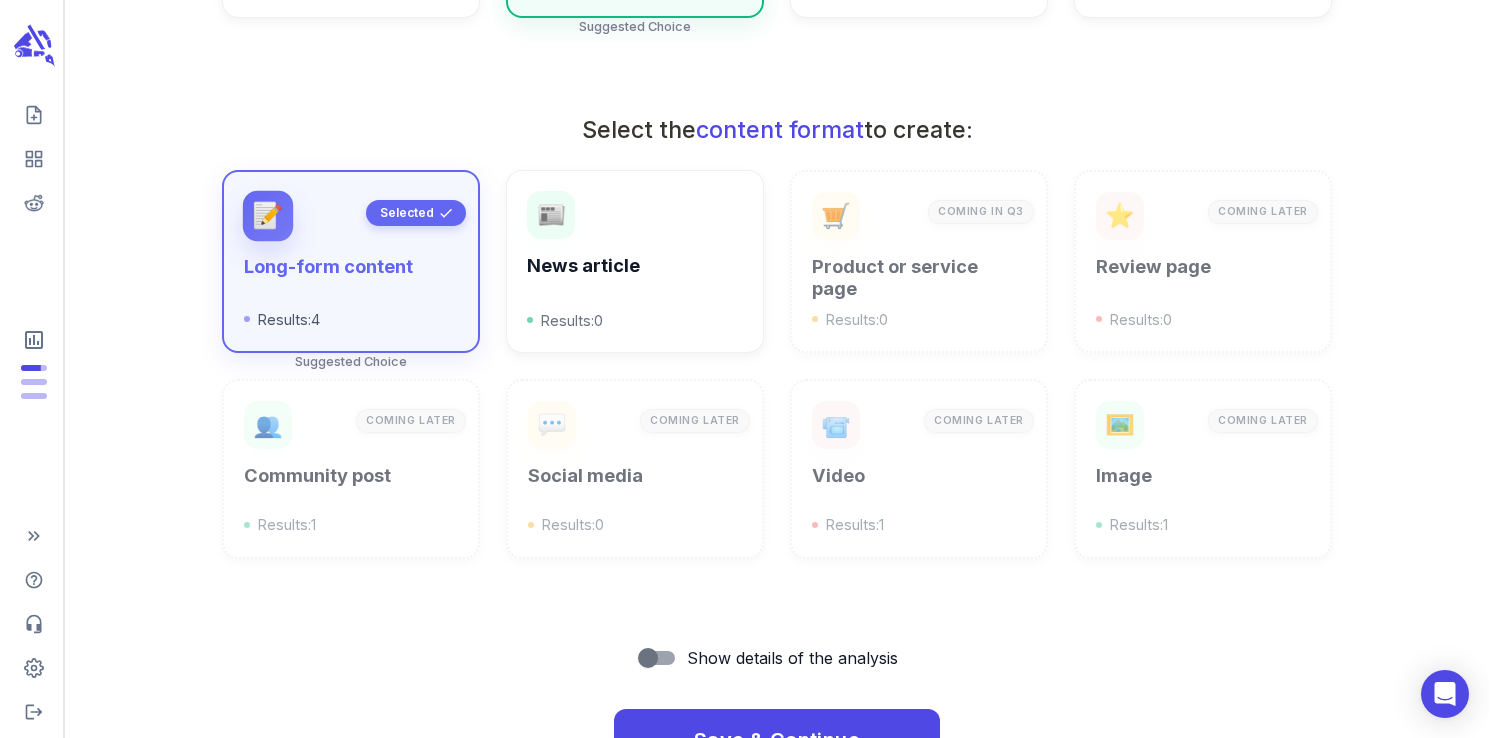 scroll, scrollTop: 718, scrollLeft: 0, axis: vertical 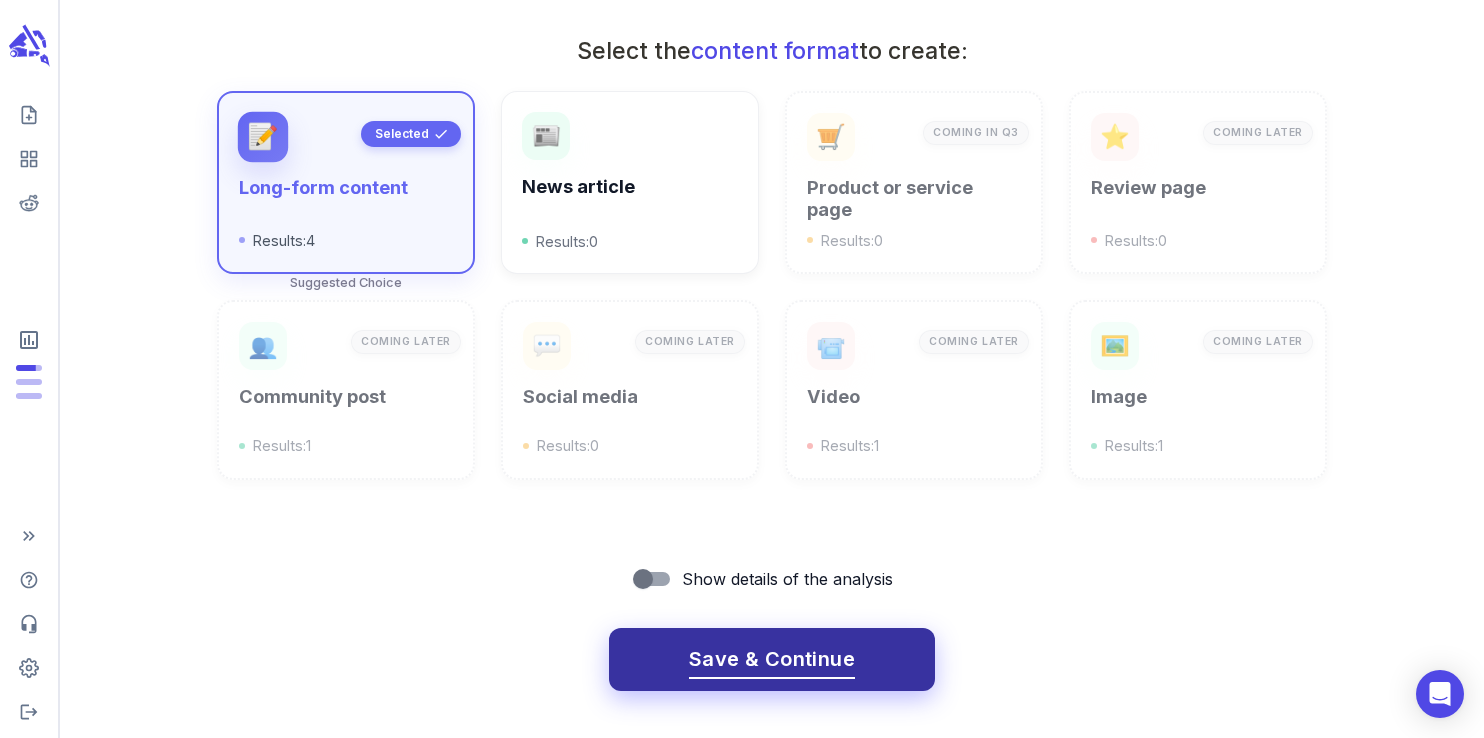 click on "Save & Continue" at bounding box center [772, 659] 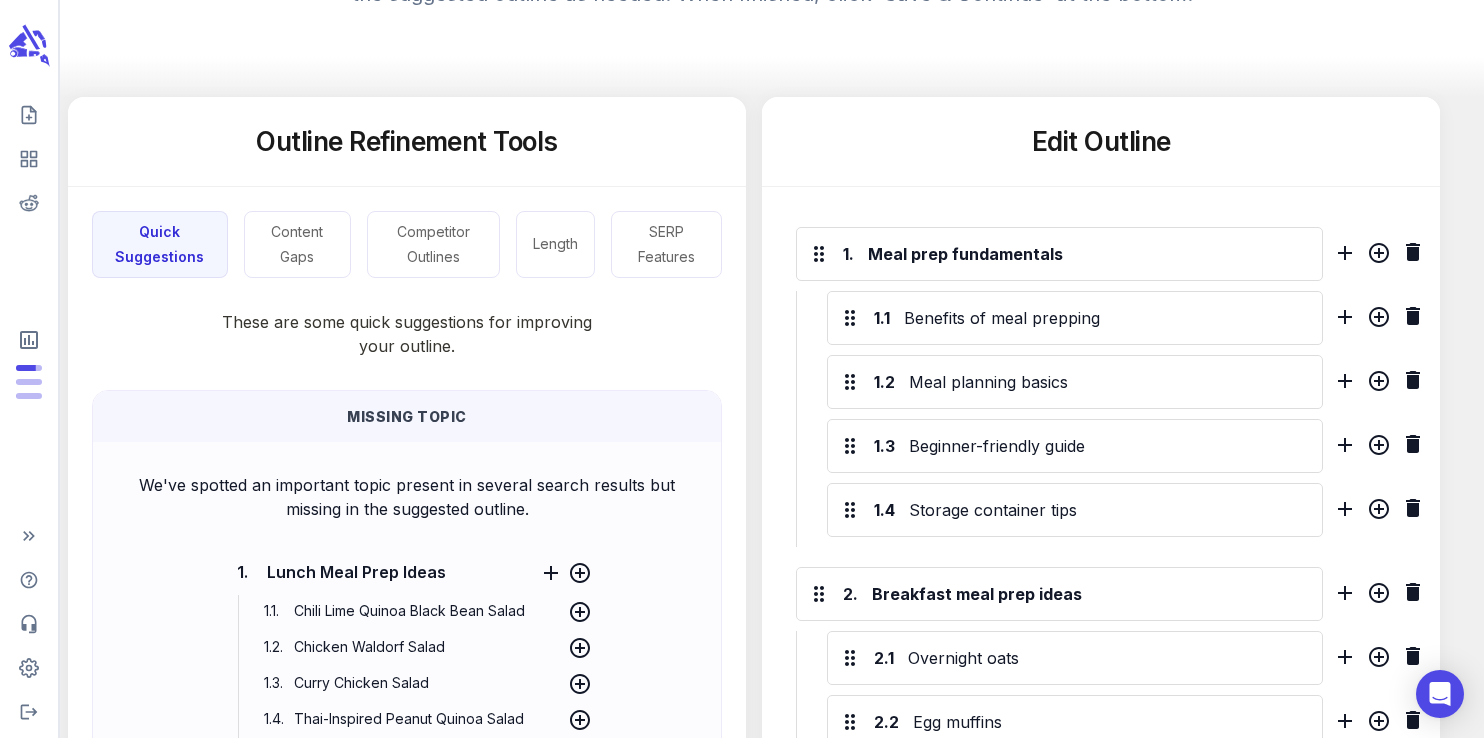 scroll, scrollTop: 402, scrollLeft: 0, axis: vertical 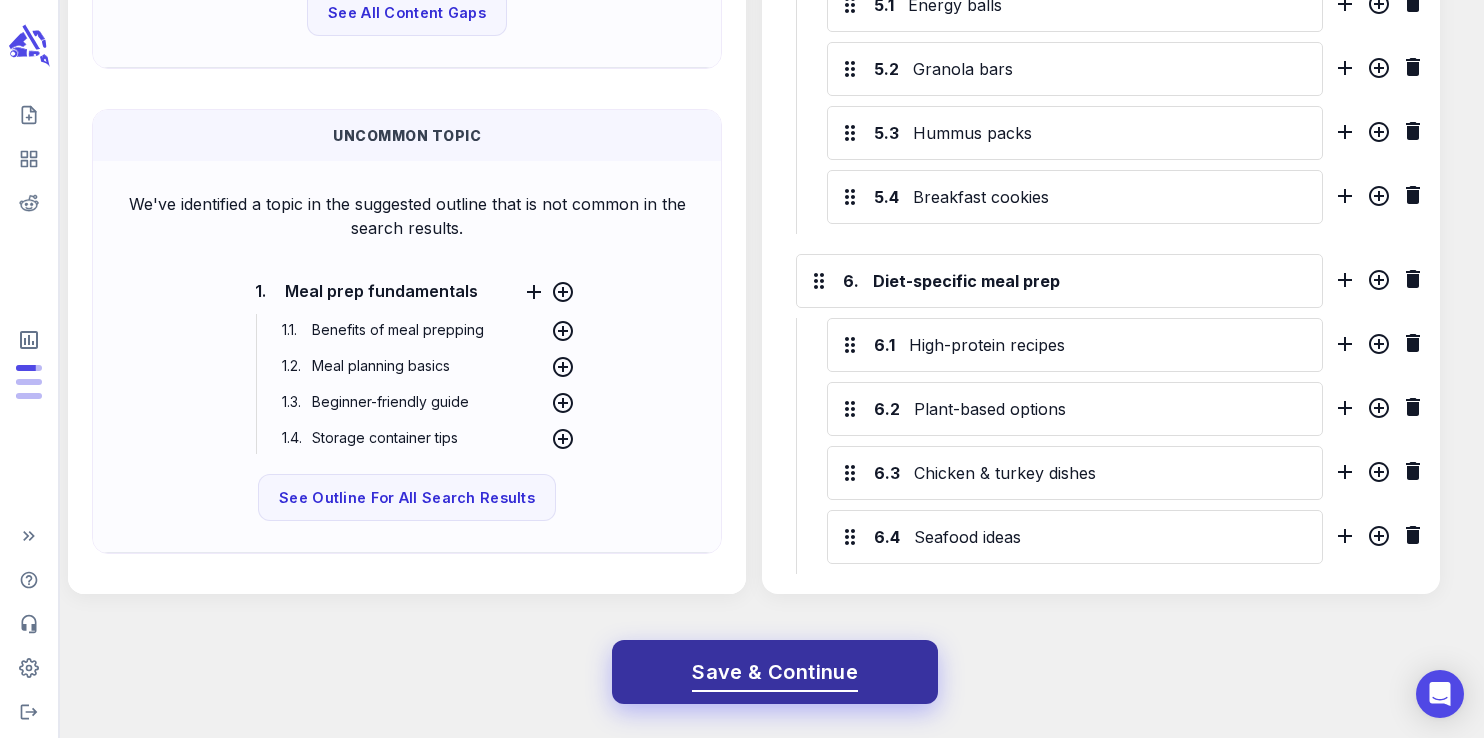 click on "Save & Continue" at bounding box center [775, 672] 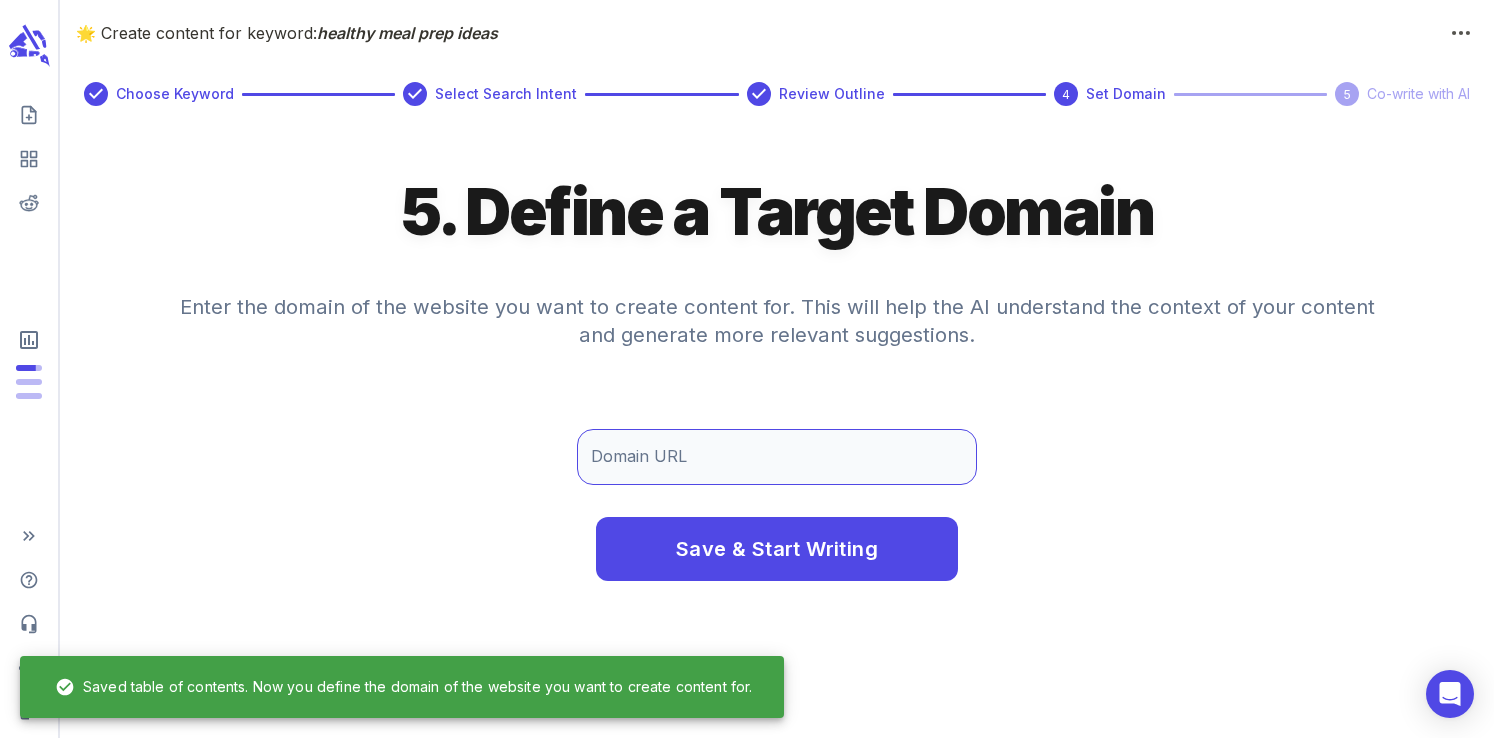 click on "Domain URL" at bounding box center [777, 457] 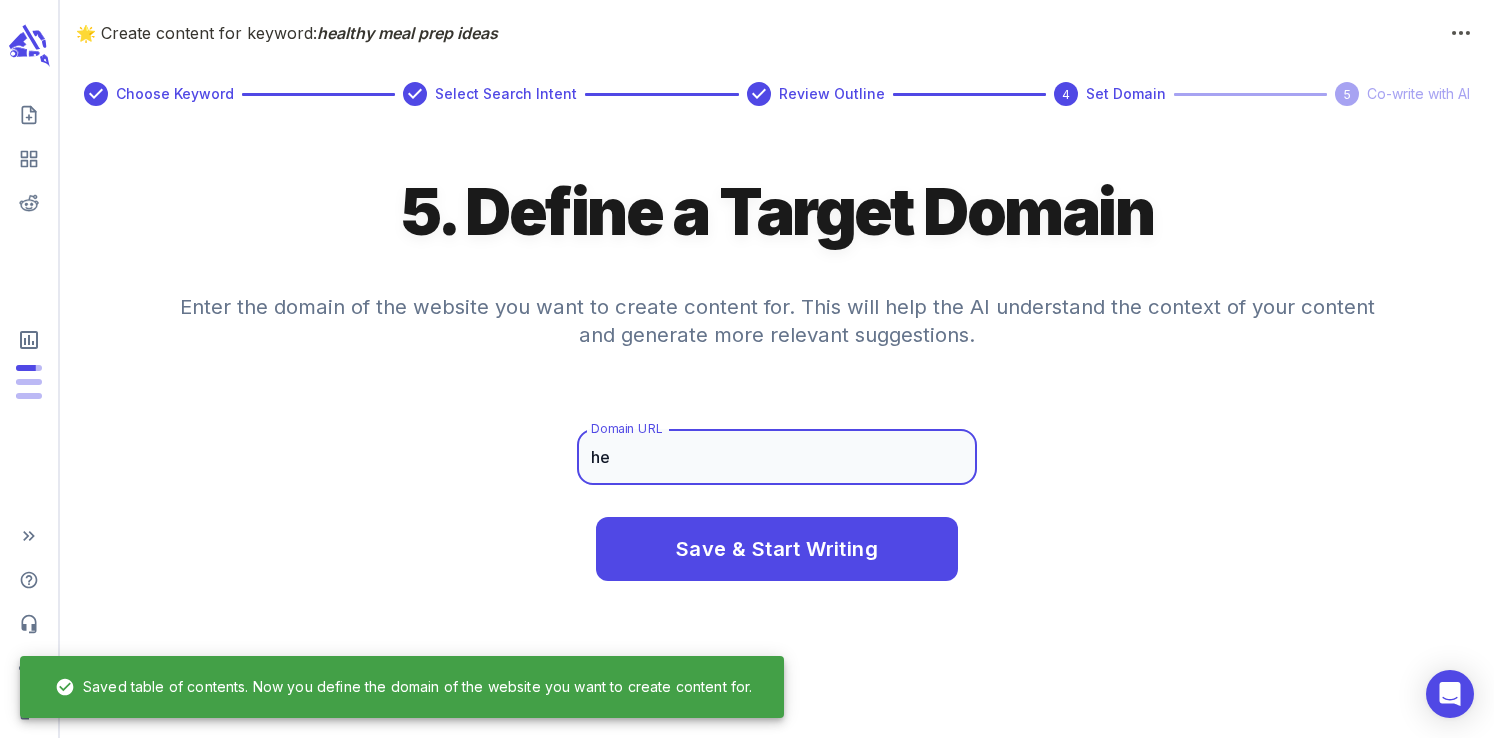 type on "h" 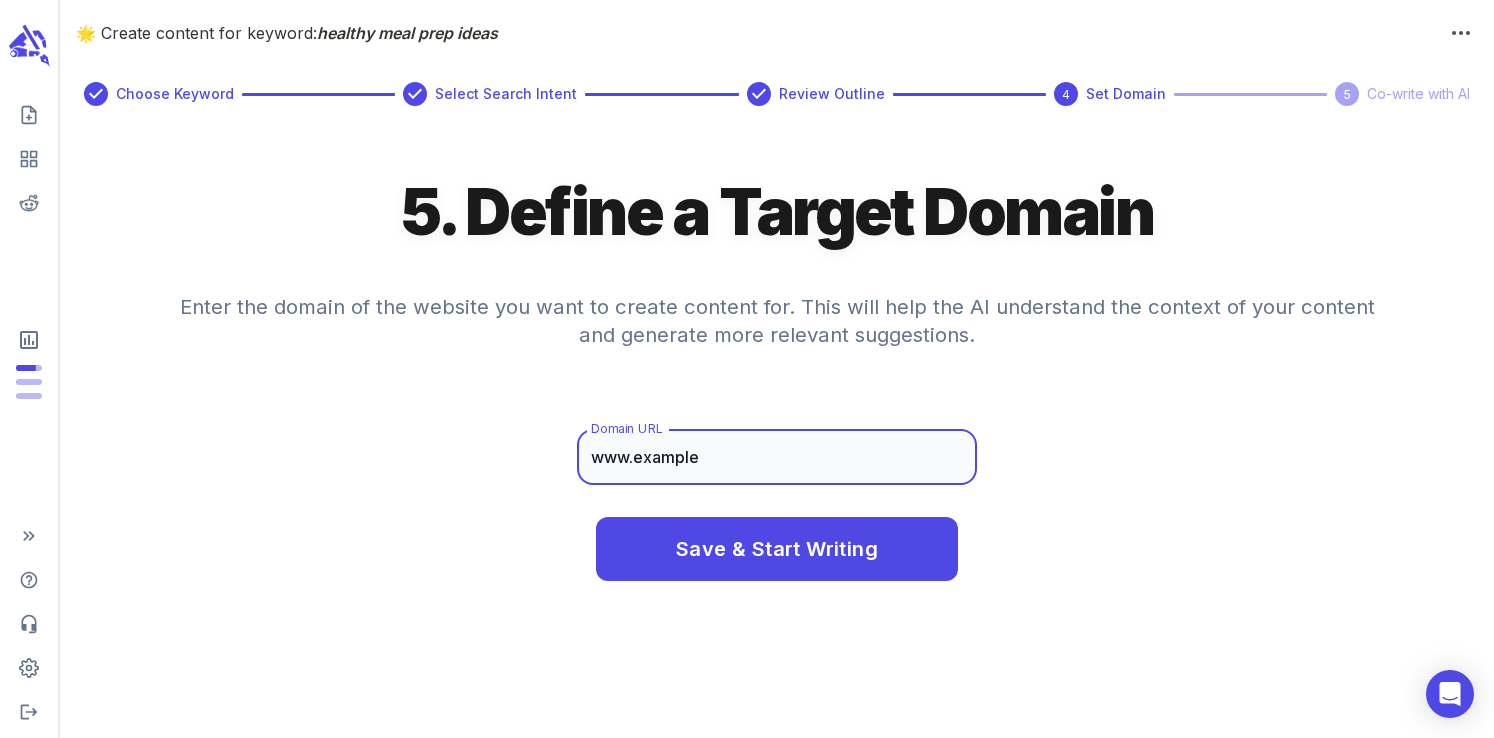 type on "www.example.com" 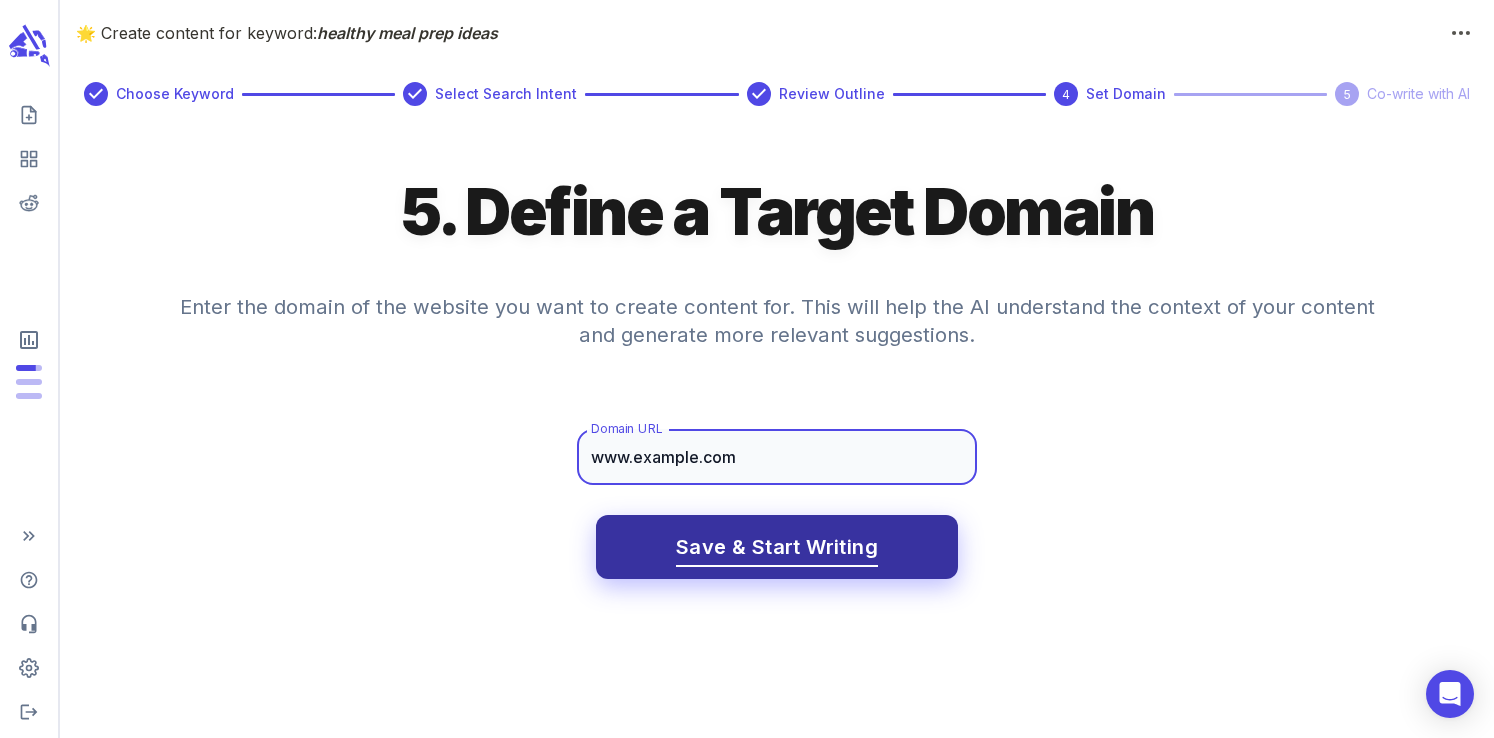 click on "Save & Start Writing" at bounding box center (777, 547) 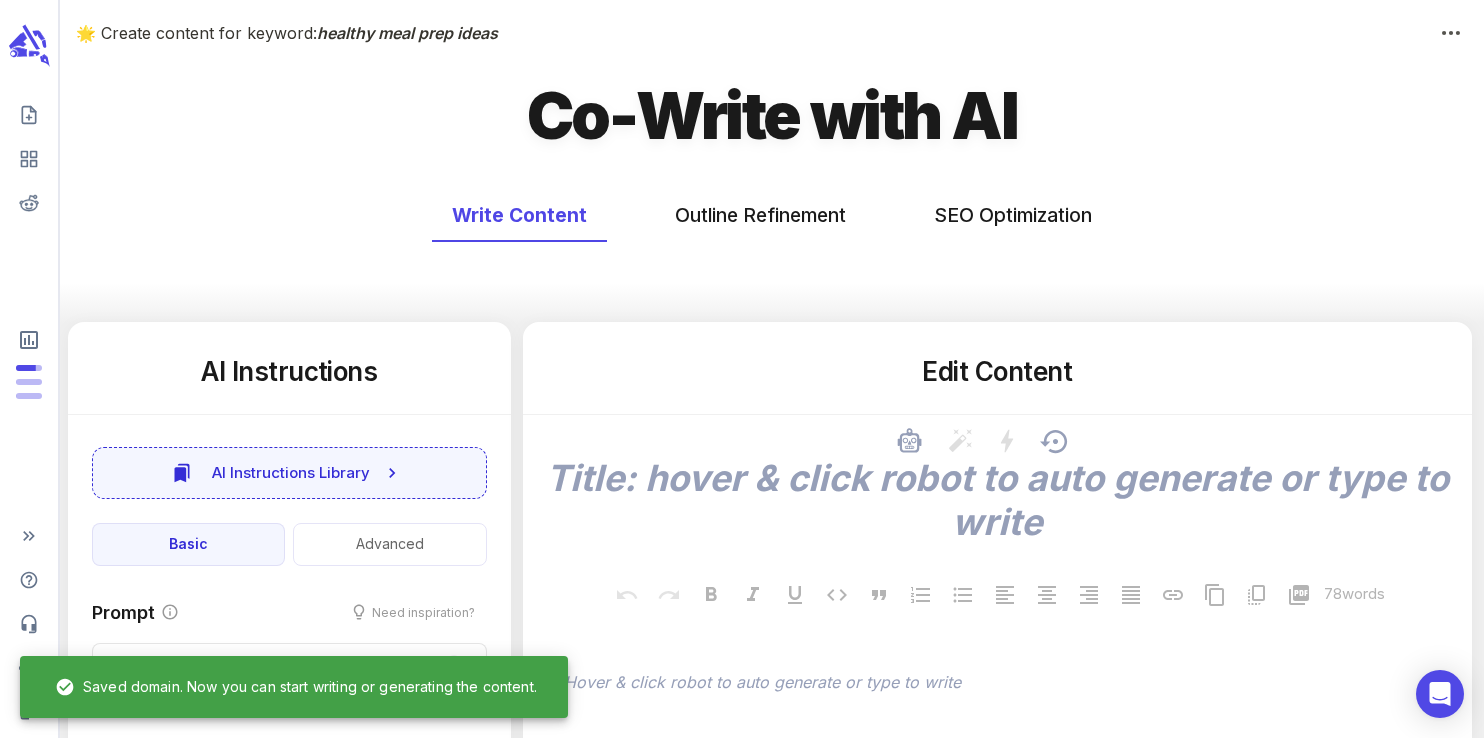 type on "x" 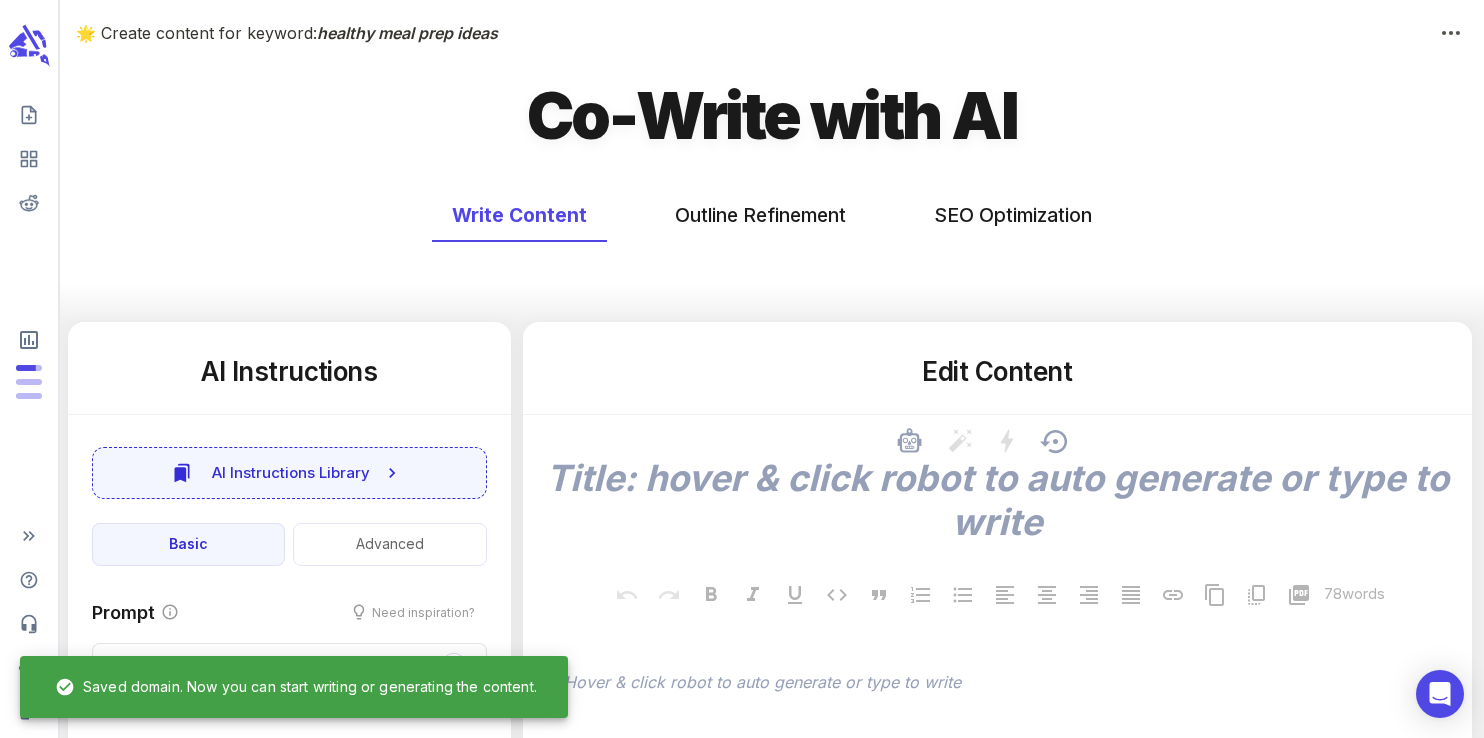 type on "x" 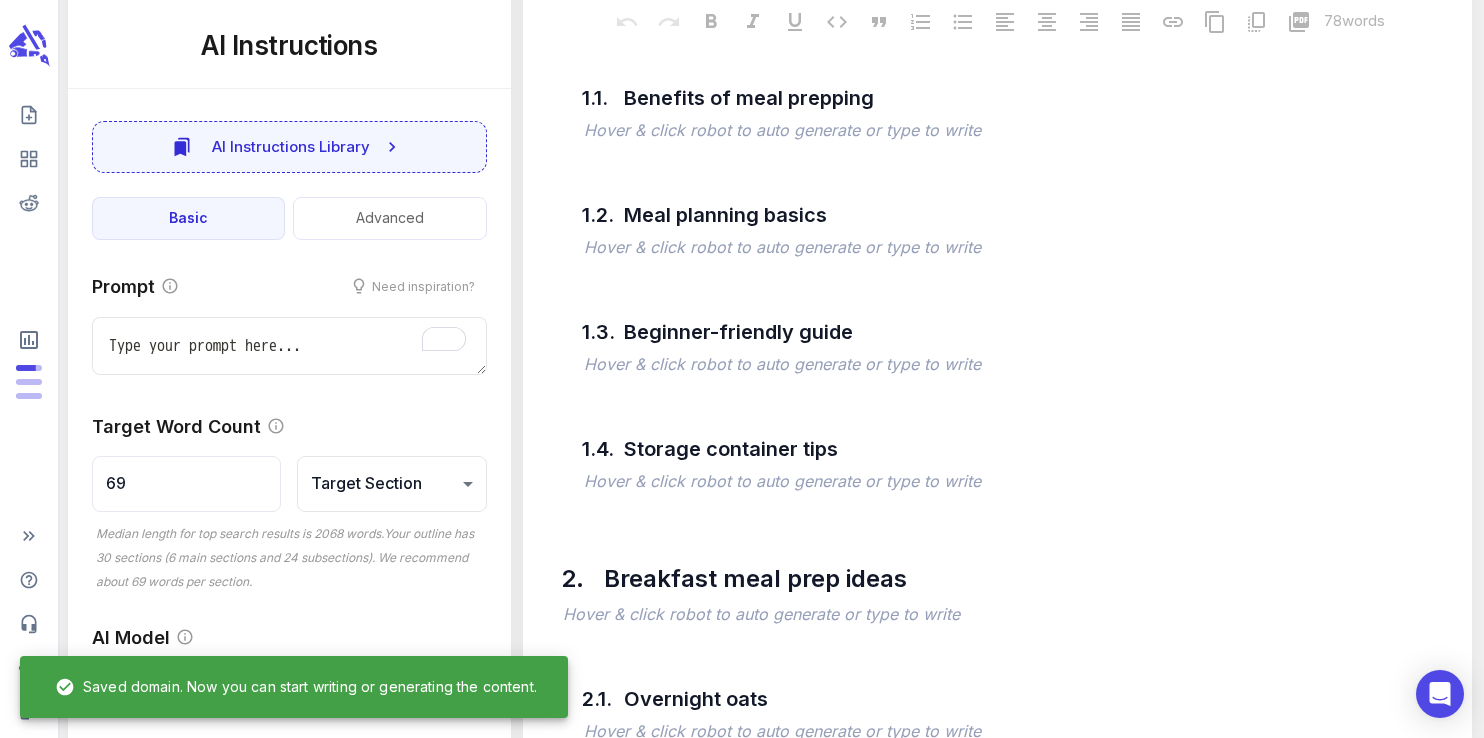 scroll, scrollTop: 0, scrollLeft: 0, axis: both 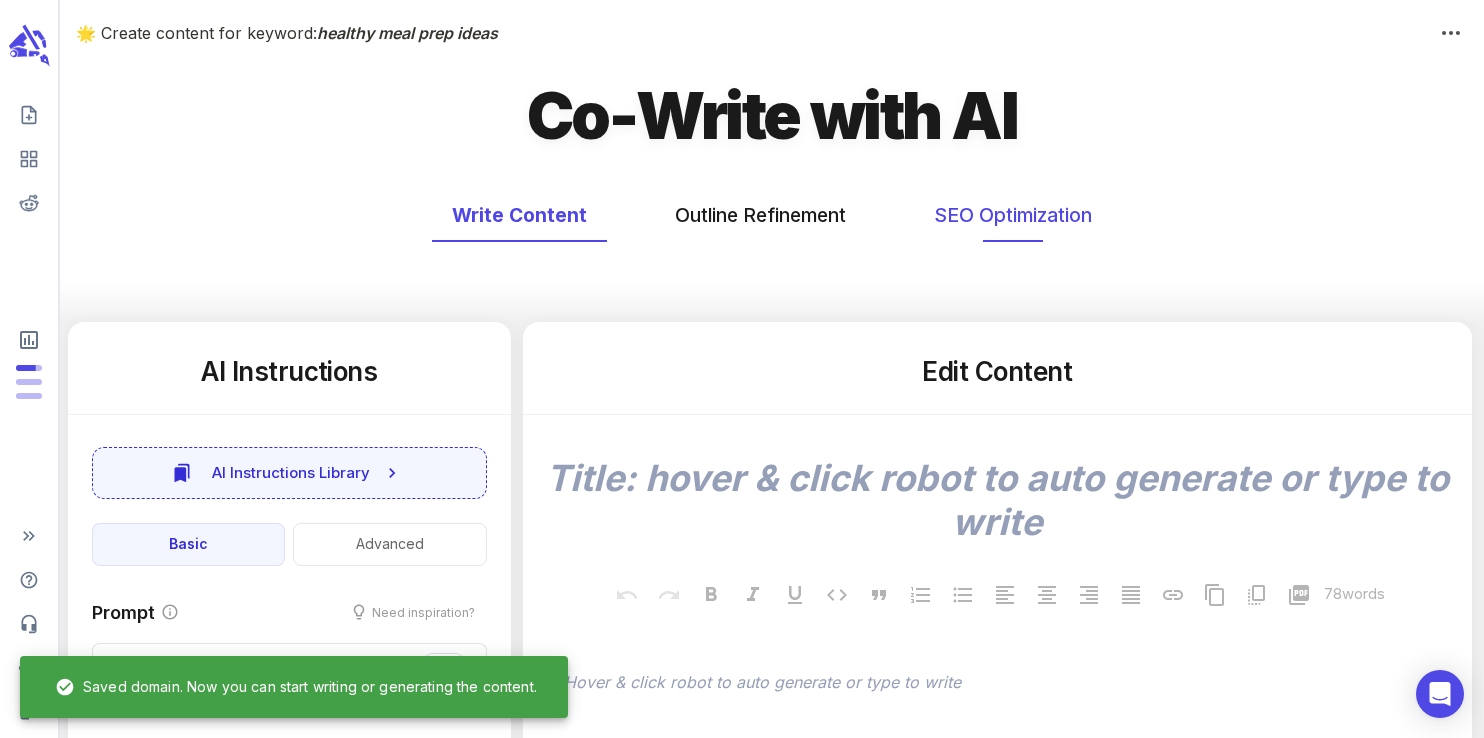 click on "SEO Optimization" at bounding box center [1013, 215] 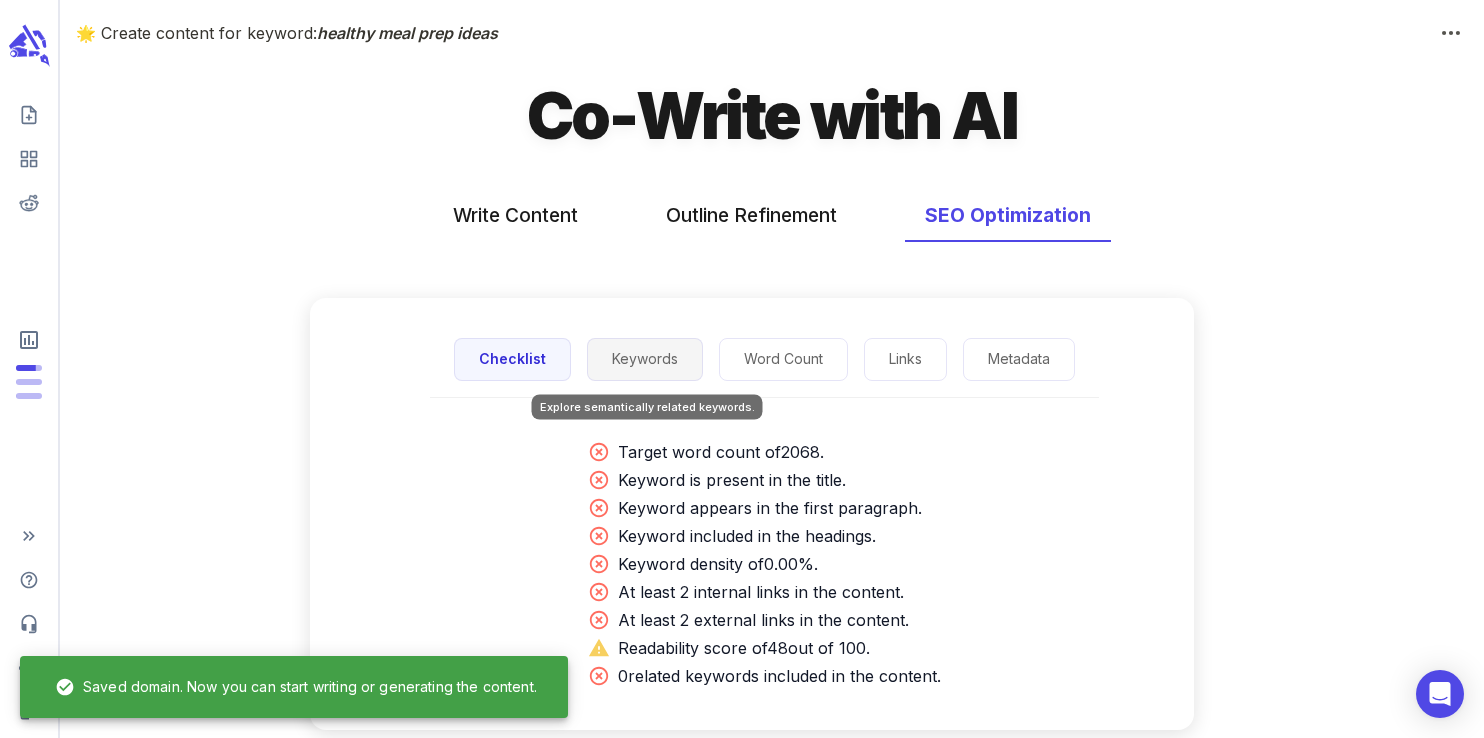 click on "Keywords" at bounding box center [645, 359] 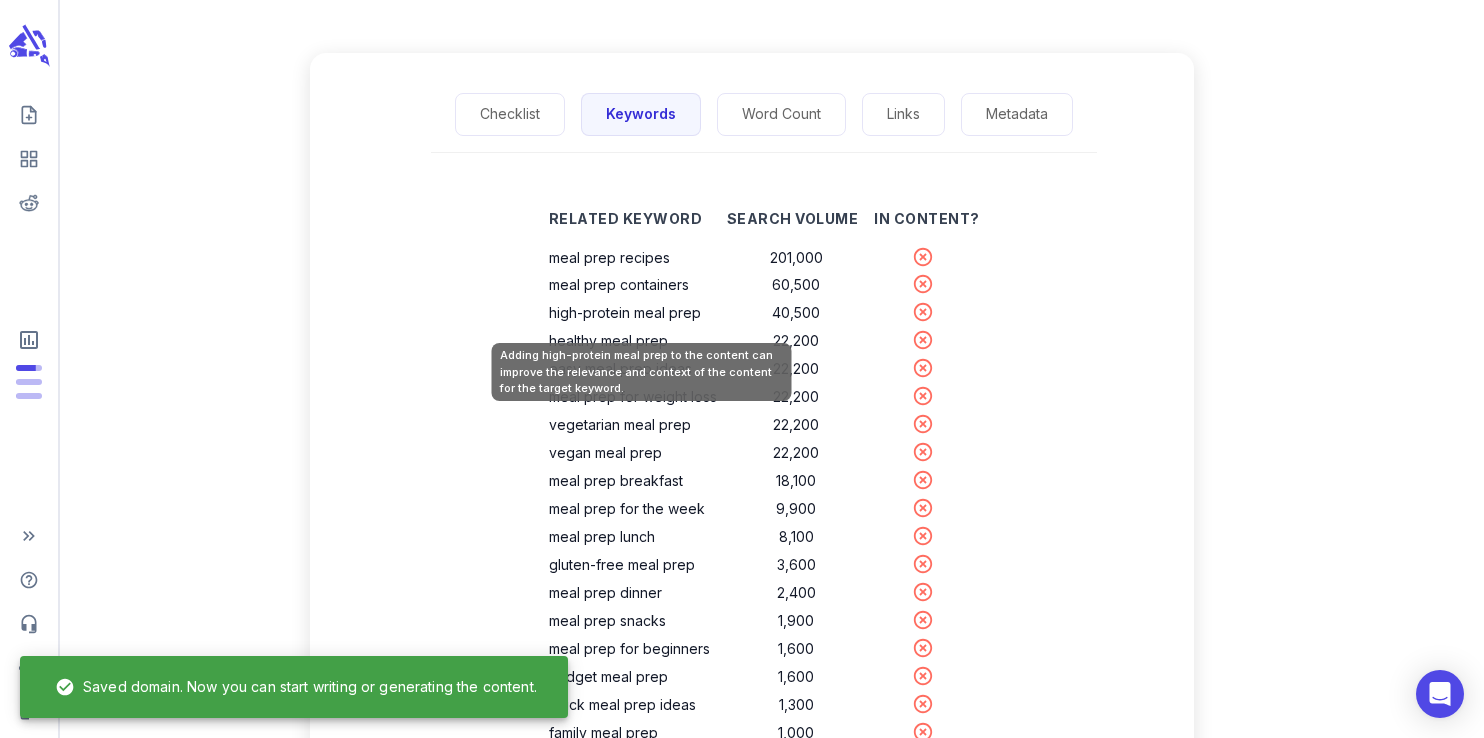 scroll, scrollTop: 246, scrollLeft: 0, axis: vertical 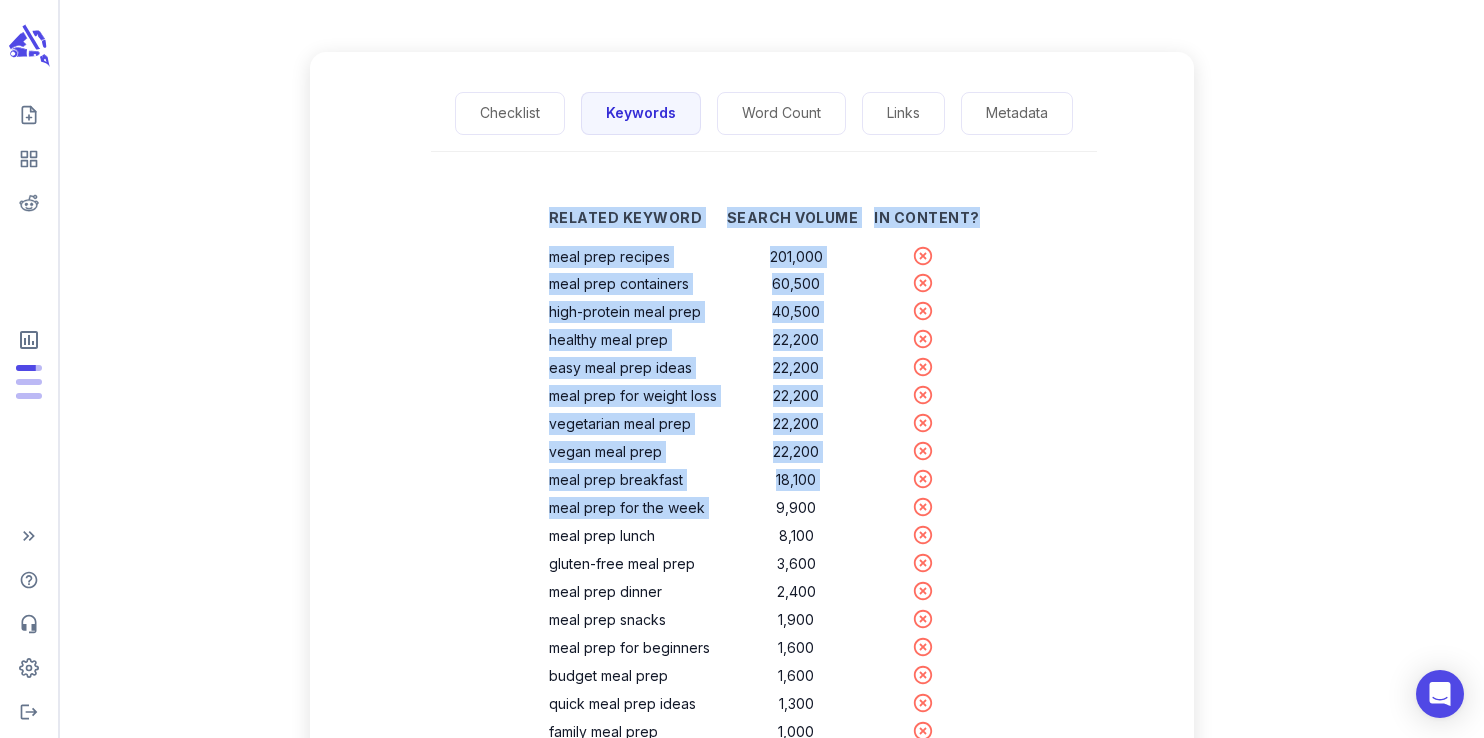 drag, startPoint x: 730, startPoint y: 512, endPoint x: 551, endPoint y: 265, distance: 305.041 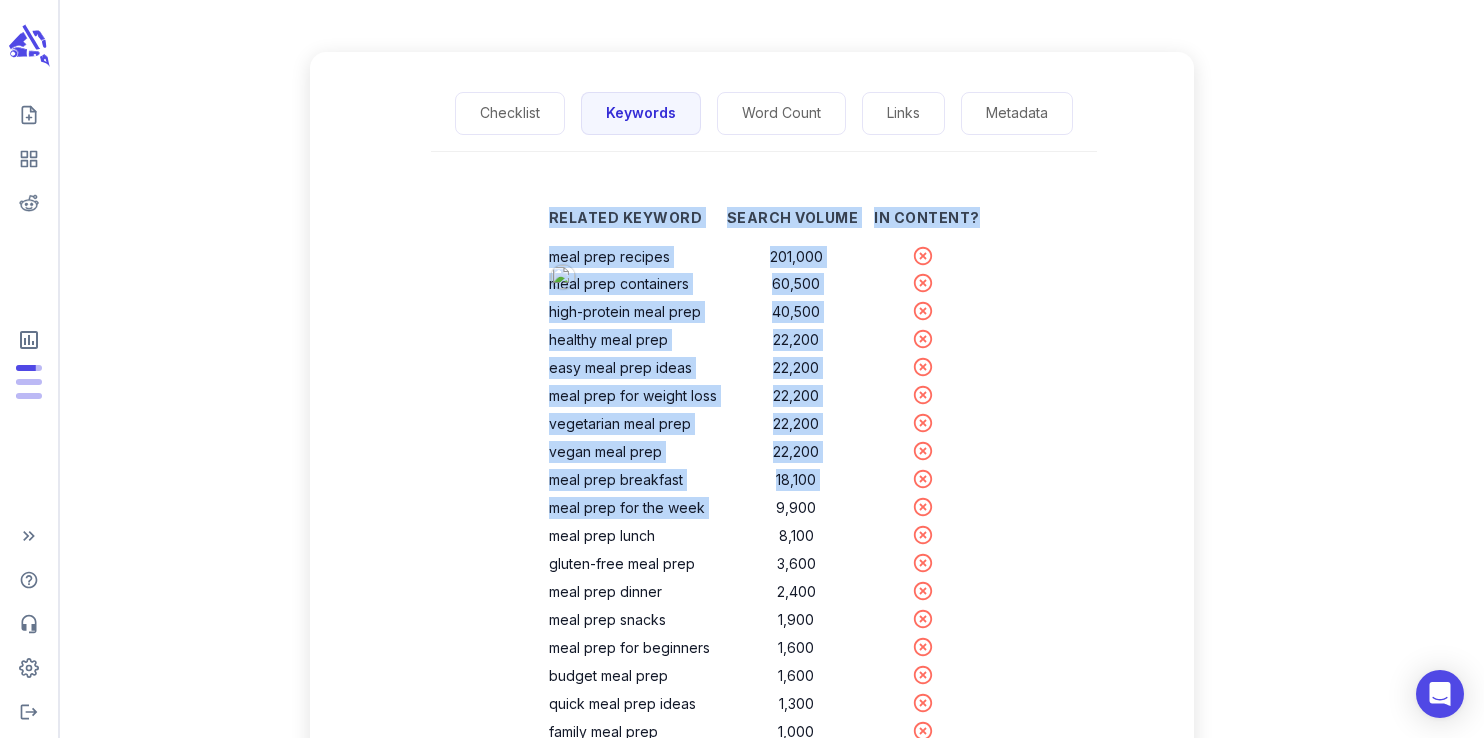 copy on "Related Keyword Search Volume In Content? meal prep recipes 201,000 meal prep containers 60,500 high-protein meal prep 40,500 healthy meal prep 22,200 easy meal prep ideas 22,200 meal prep for weight loss 22,200 vegetarian meal prep 22,200 vegan meal prep 22,200 meal prep breakfast 18,100 meal prep for the week" 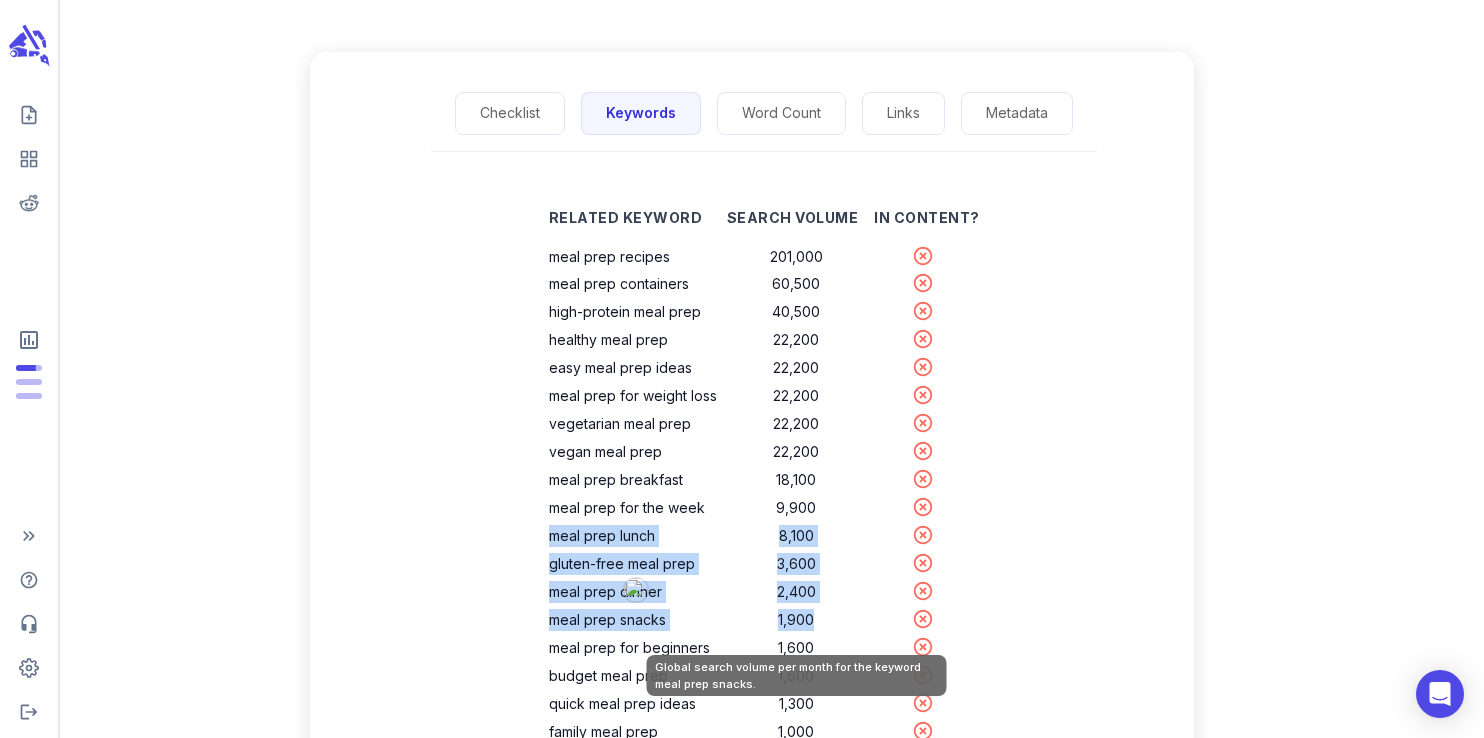 drag, startPoint x: 557, startPoint y: 545, endPoint x: 820, endPoint y: 628, distance: 275.78616 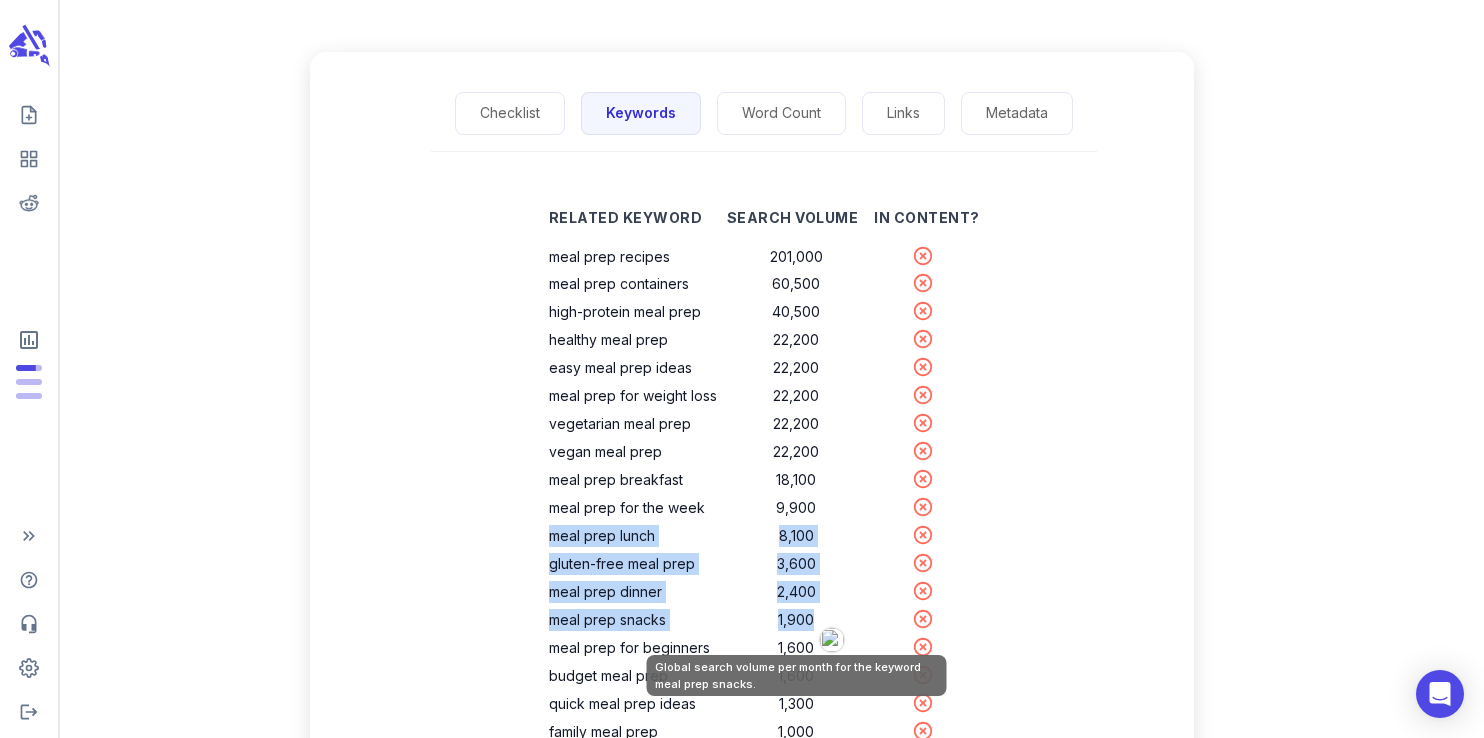copy on "meal prep lunch 8,100 gluten-free meal prep 3,600 meal prep dinner 2,400 meal prep snacks 1,900" 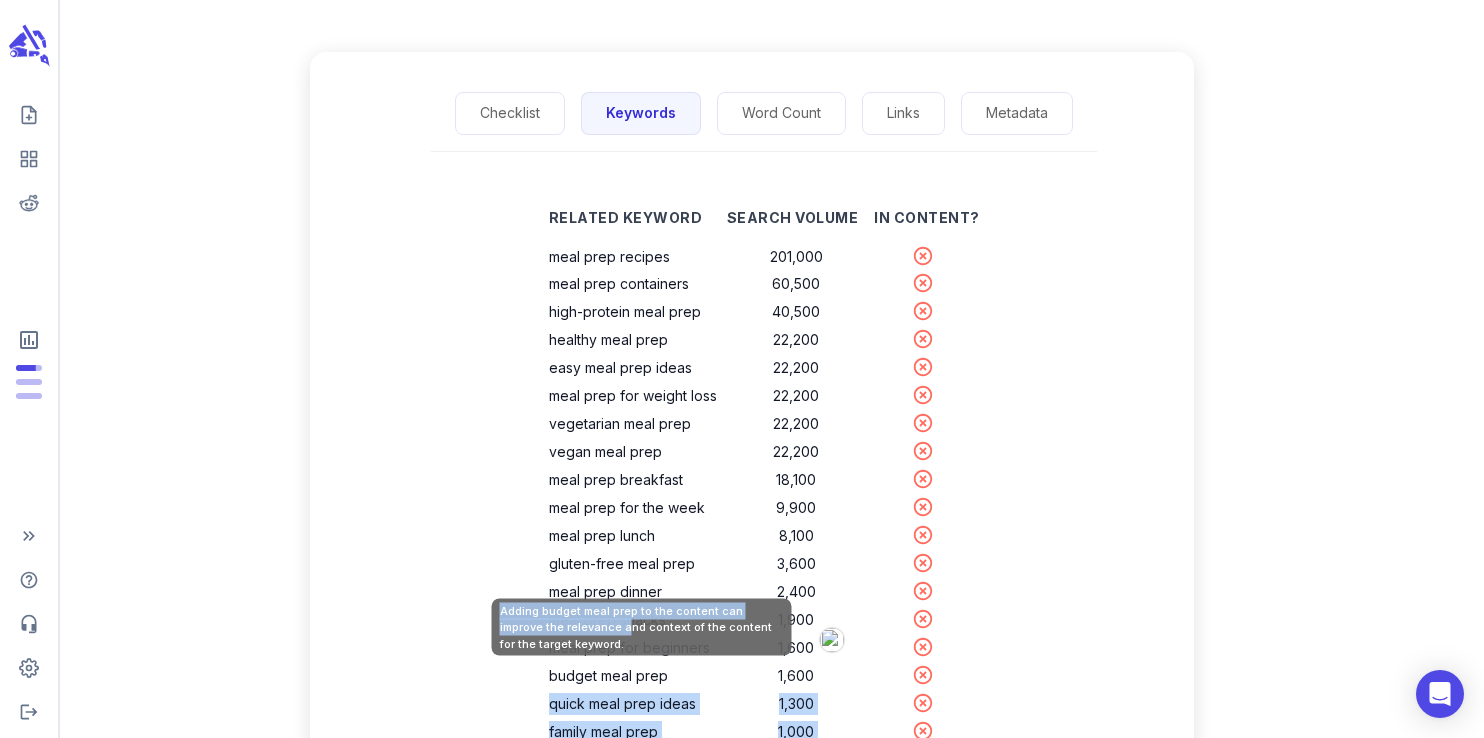 drag, startPoint x: 813, startPoint y: 682, endPoint x: 583, endPoint y: 626, distance: 236.71924 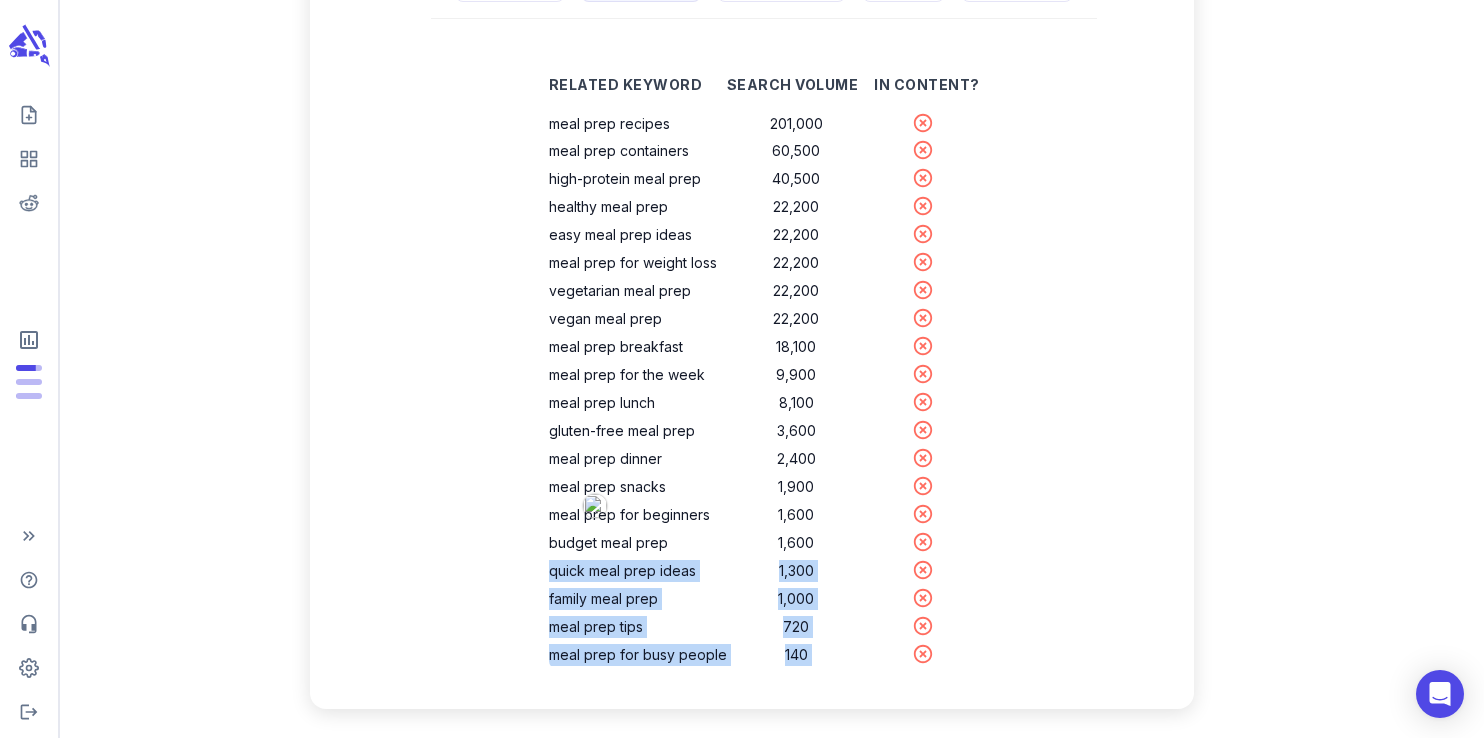 scroll, scrollTop: 385, scrollLeft: 0, axis: vertical 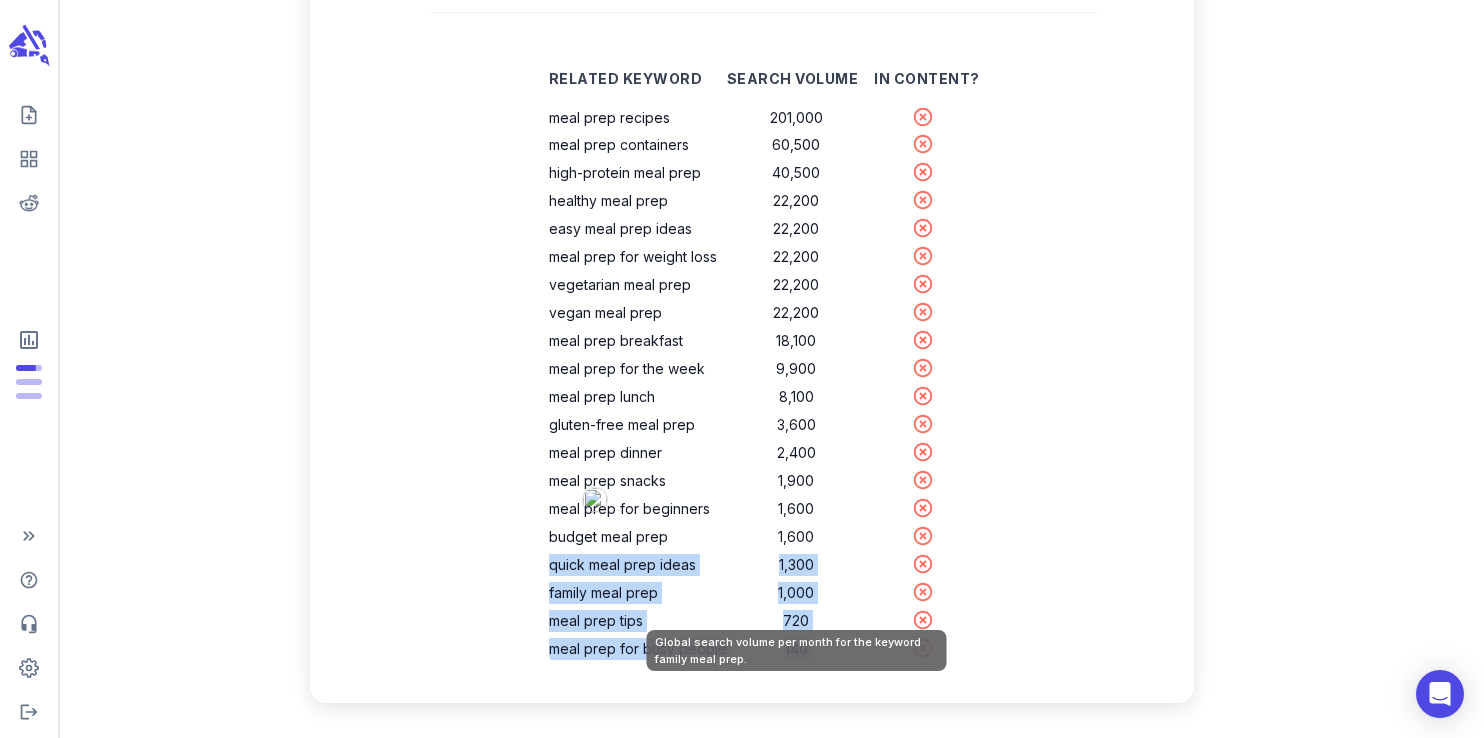 click on "1,000" at bounding box center (797, 593) 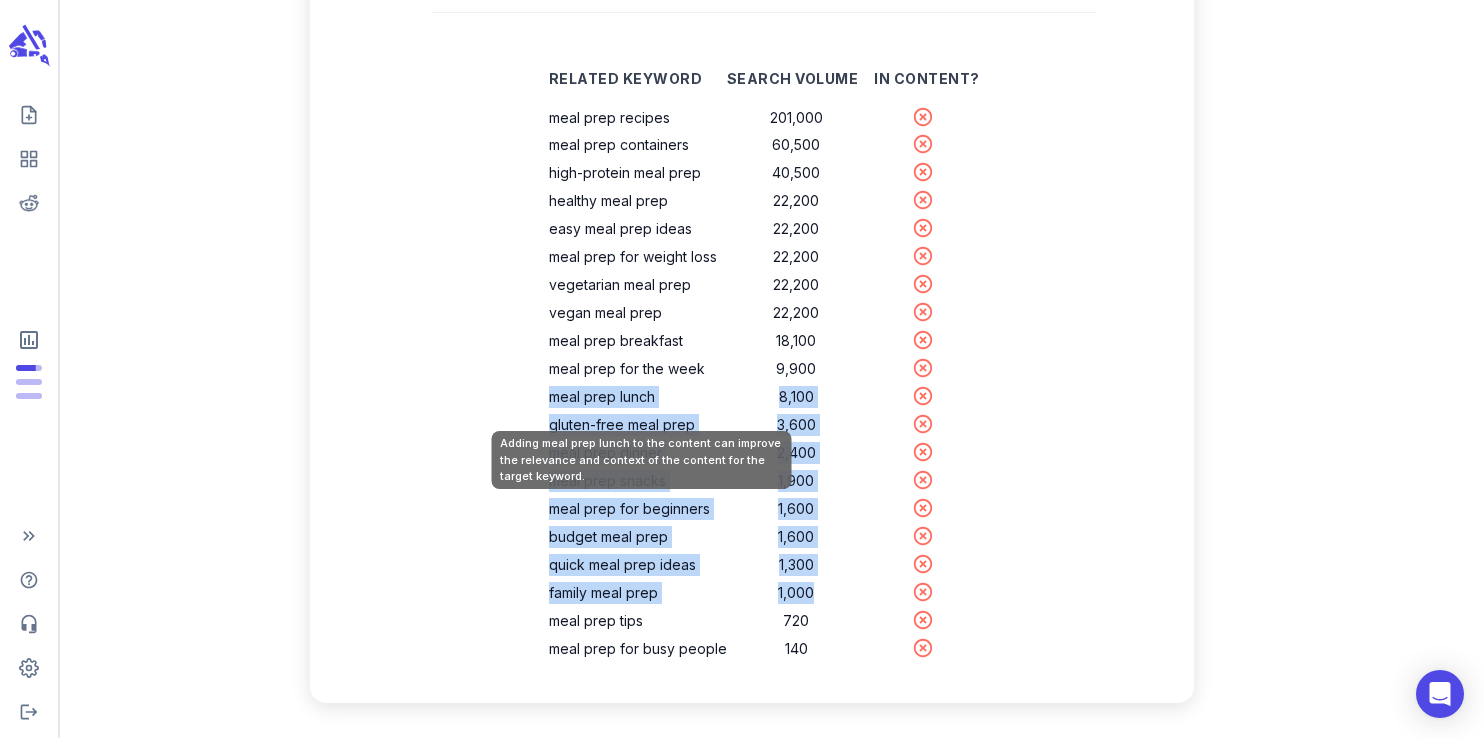 drag, startPoint x: 820, startPoint y: 600, endPoint x: 556, endPoint y: 404, distance: 328.8039 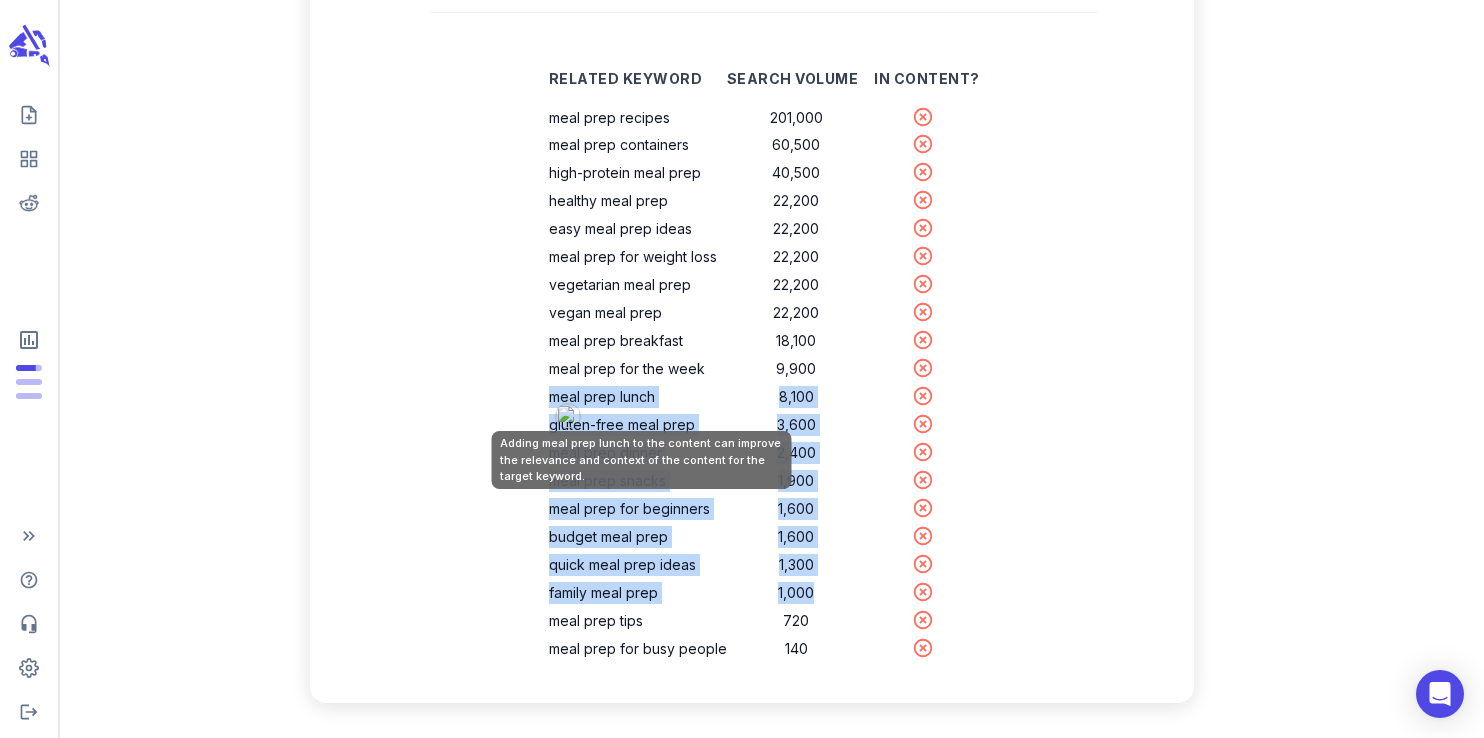 copy on "meal prep lunch 8,100 gluten-free meal prep 3,600 meal prep dinner 2,400 meal prep snacks 1,900 meal prep for beginners 1,600 budget meal prep 1,600 quick meal prep ideas 1,300 family meal prep 1,000" 